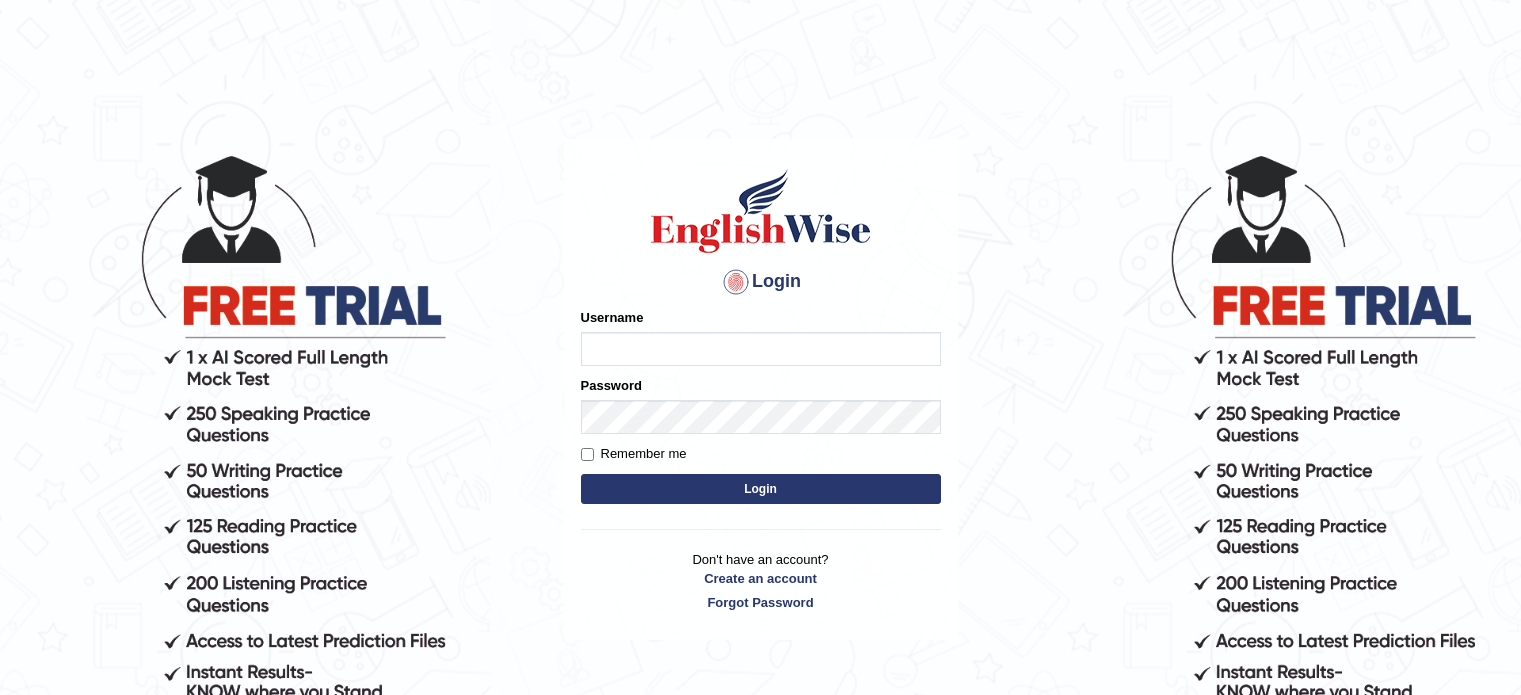 scroll, scrollTop: 0, scrollLeft: 0, axis: both 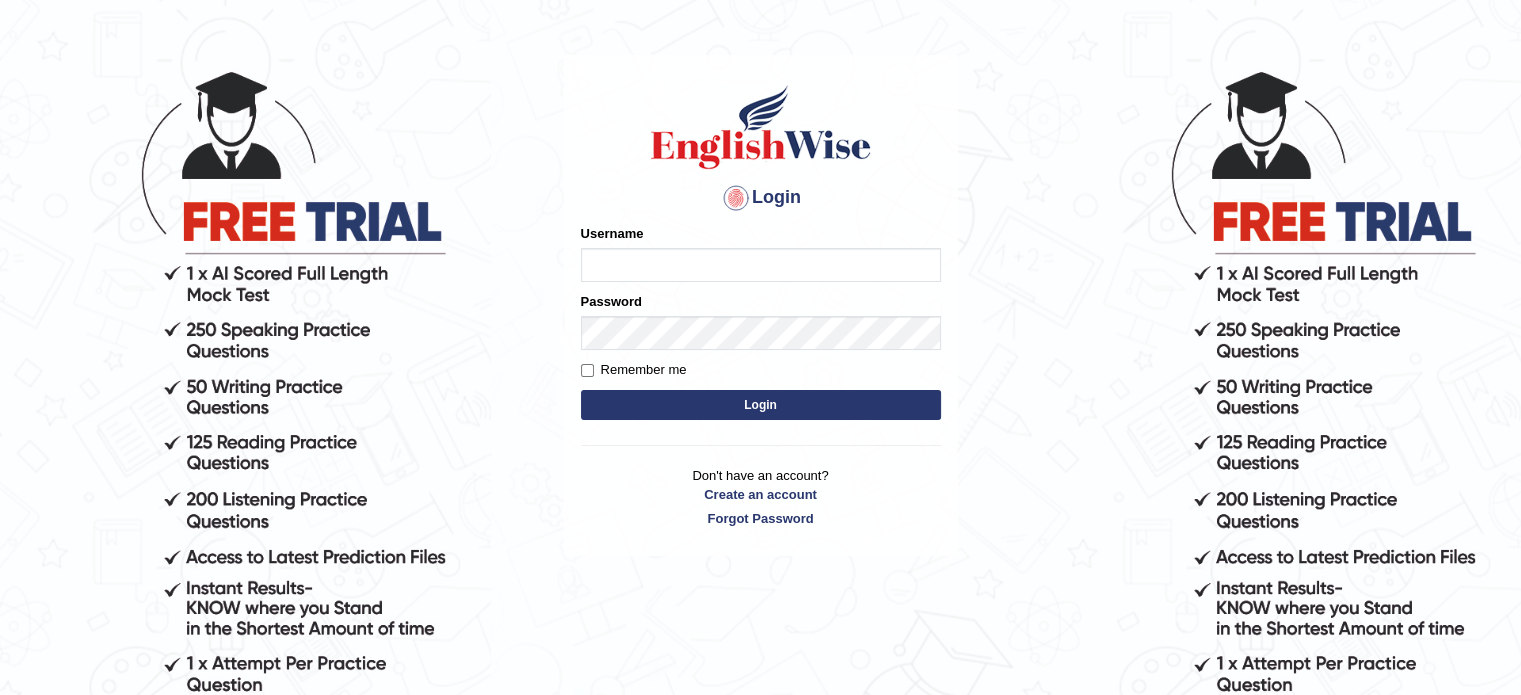 click on "Username" at bounding box center (761, 265) 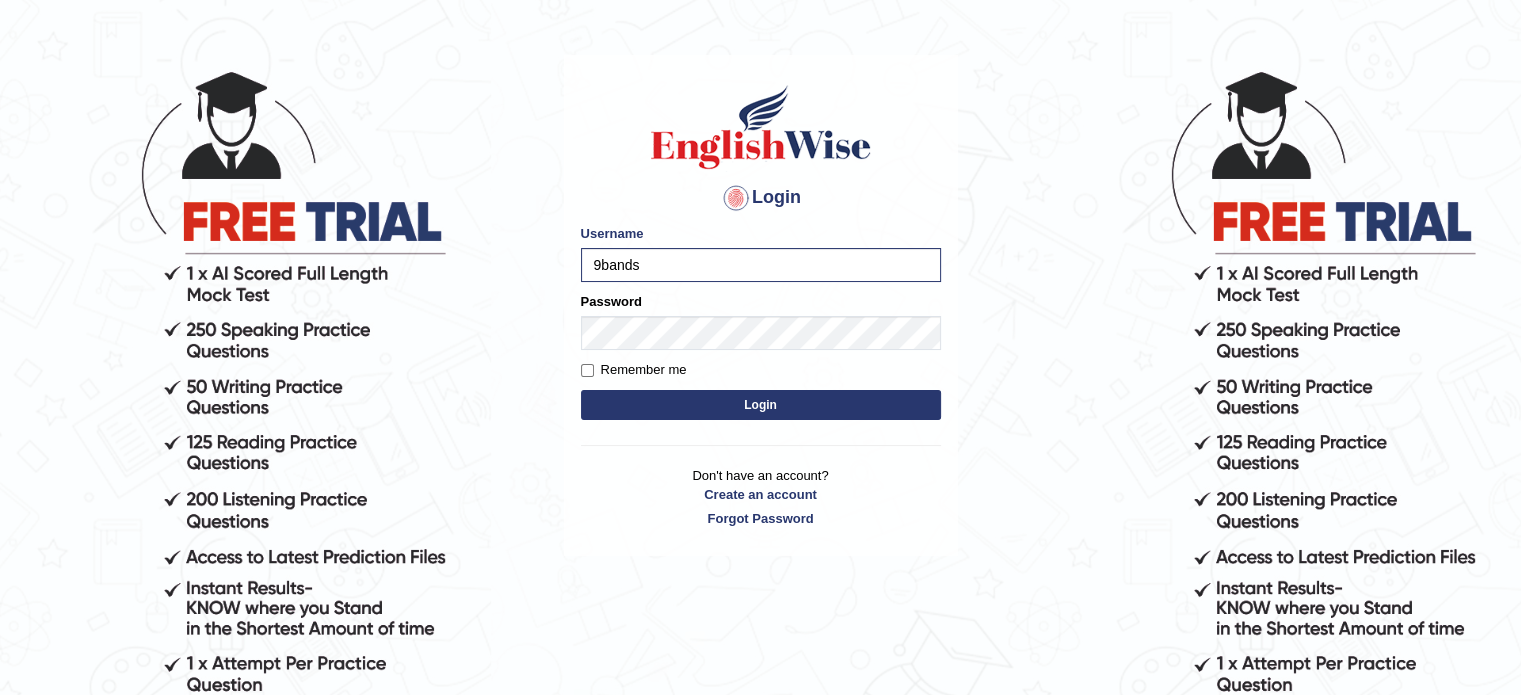 click on "Login" at bounding box center [761, 405] 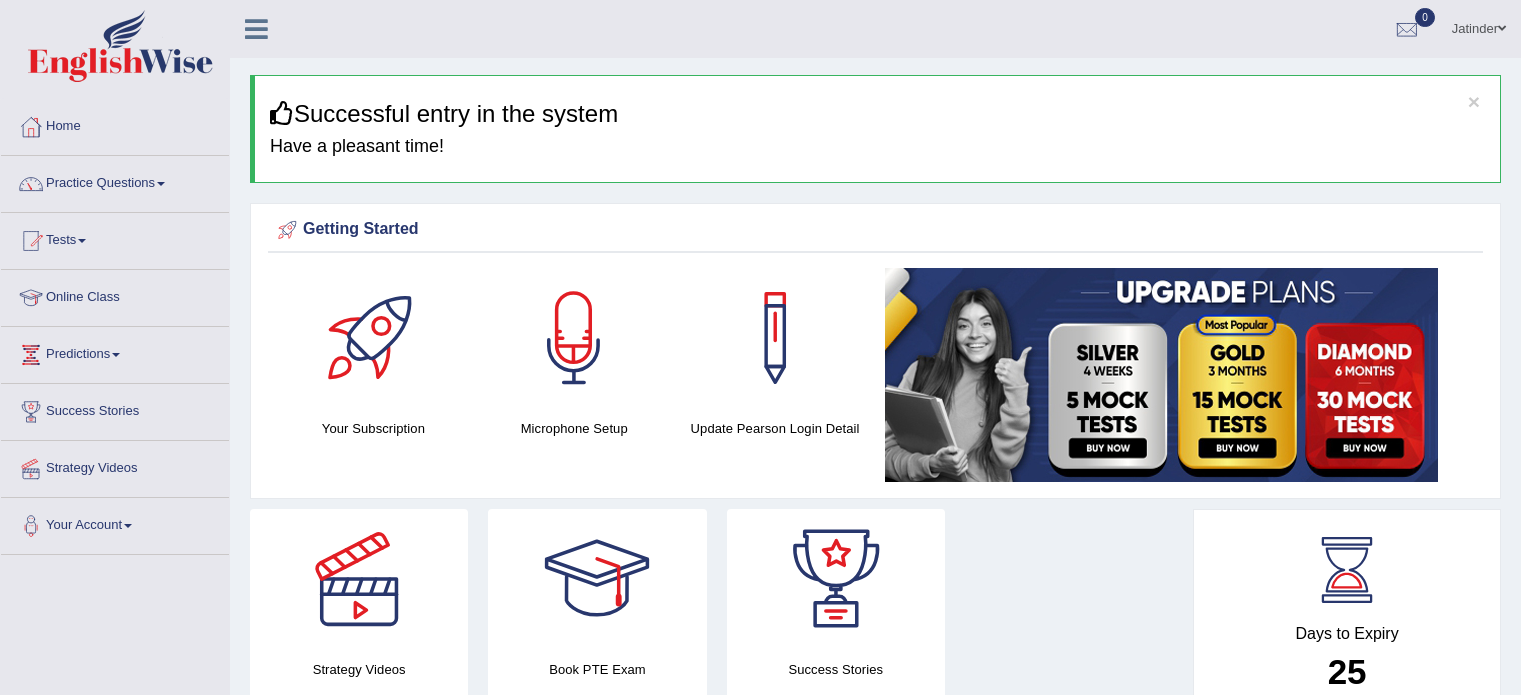 scroll, scrollTop: 0, scrollLeft: 0, axis: both 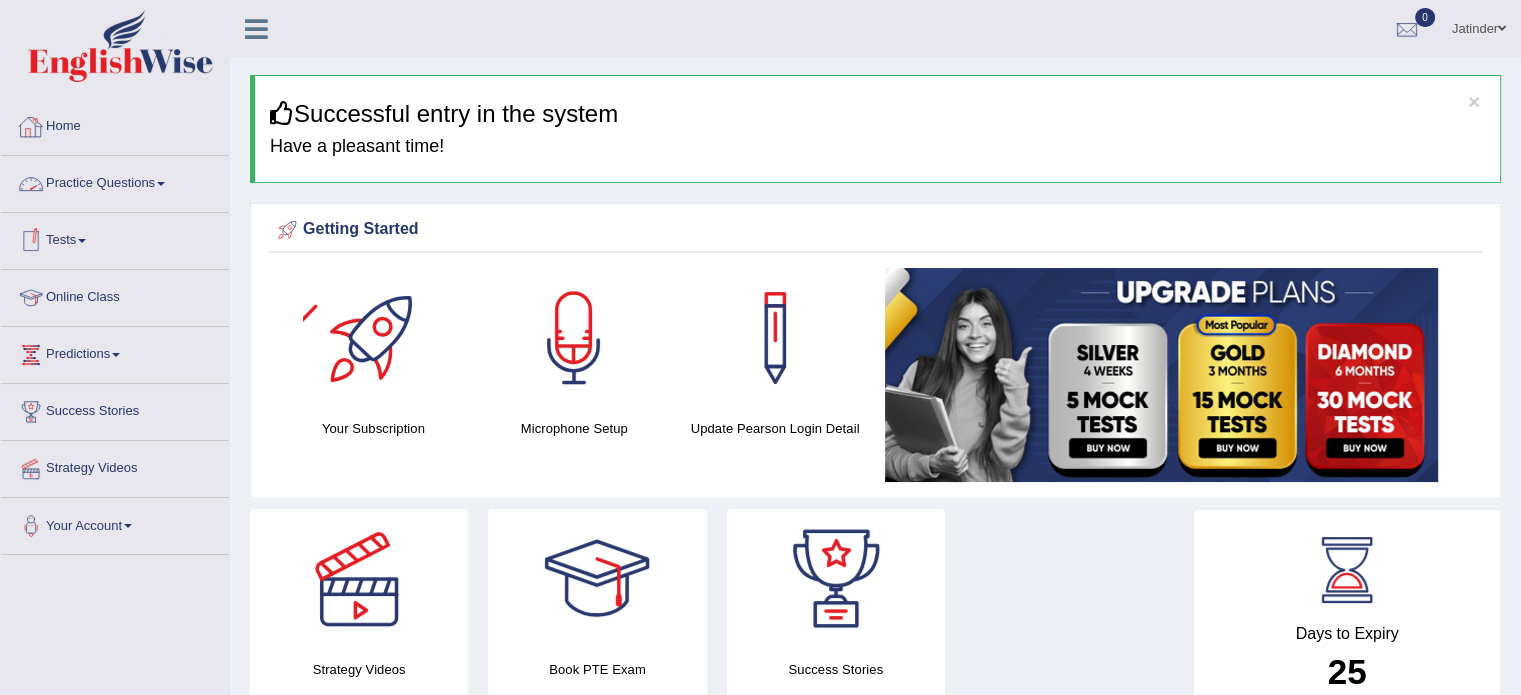 click on "Practice Questions" at bounding box center [115, 181] 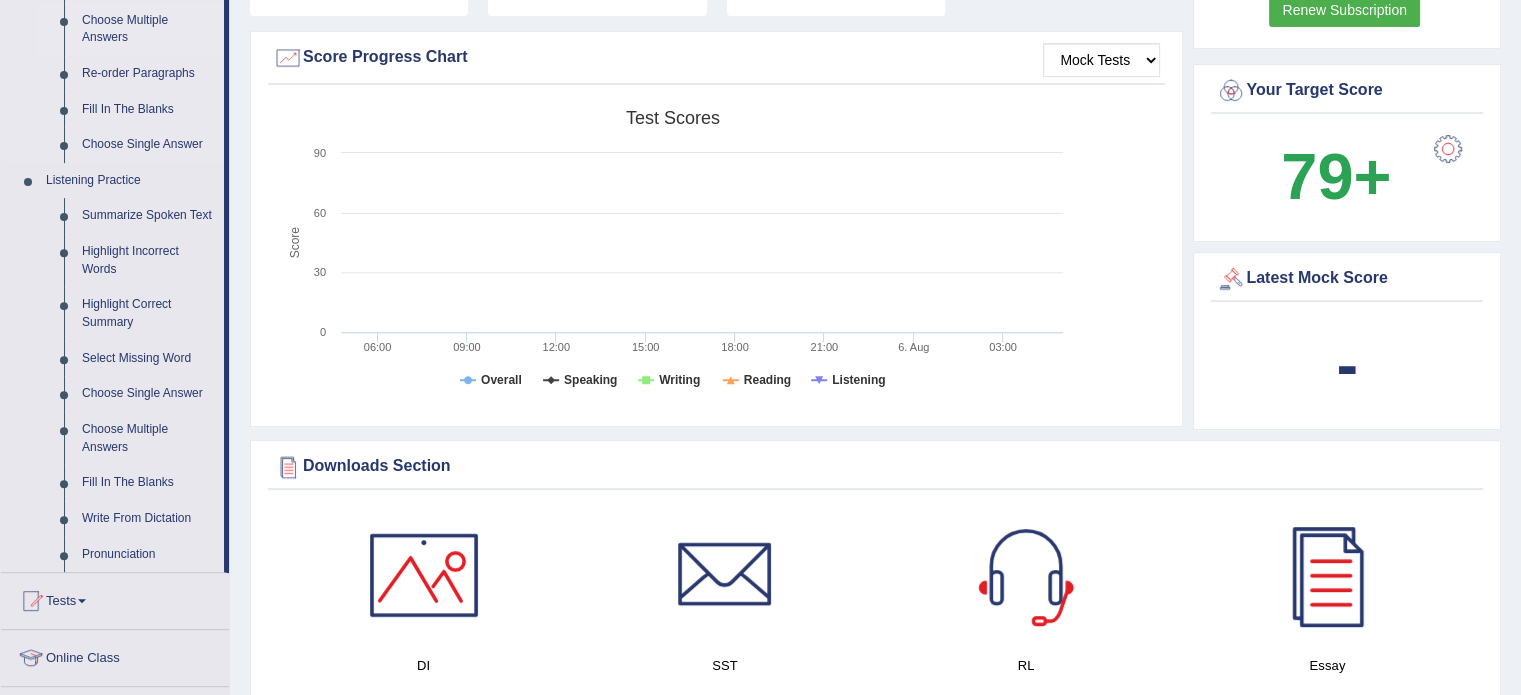 scroll, scrollTop: 704, scrollLeft: 0, axis: vertical 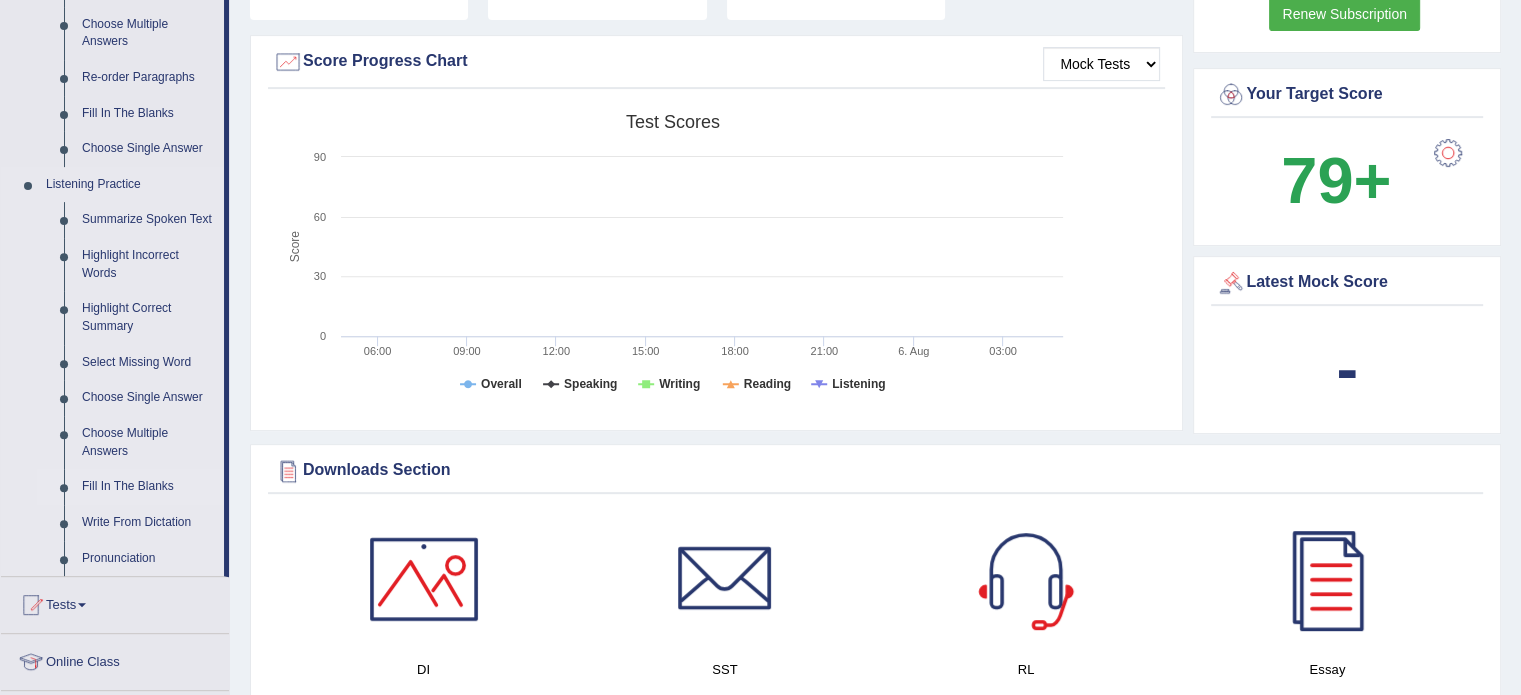 click on "Fill In The Blanks" at bounding box center (148, 487) 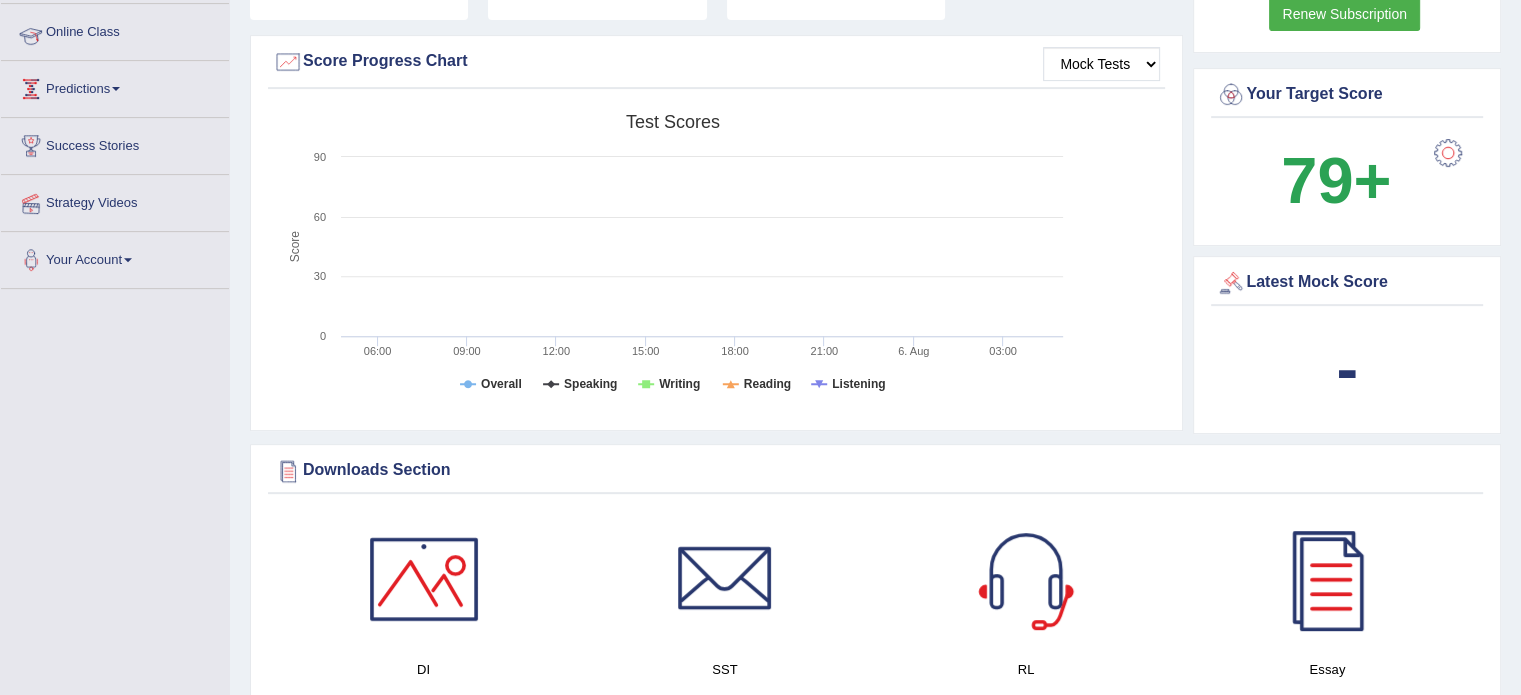 scroll, scrollTop: 298, scrollLeft: 0, axis: vertical 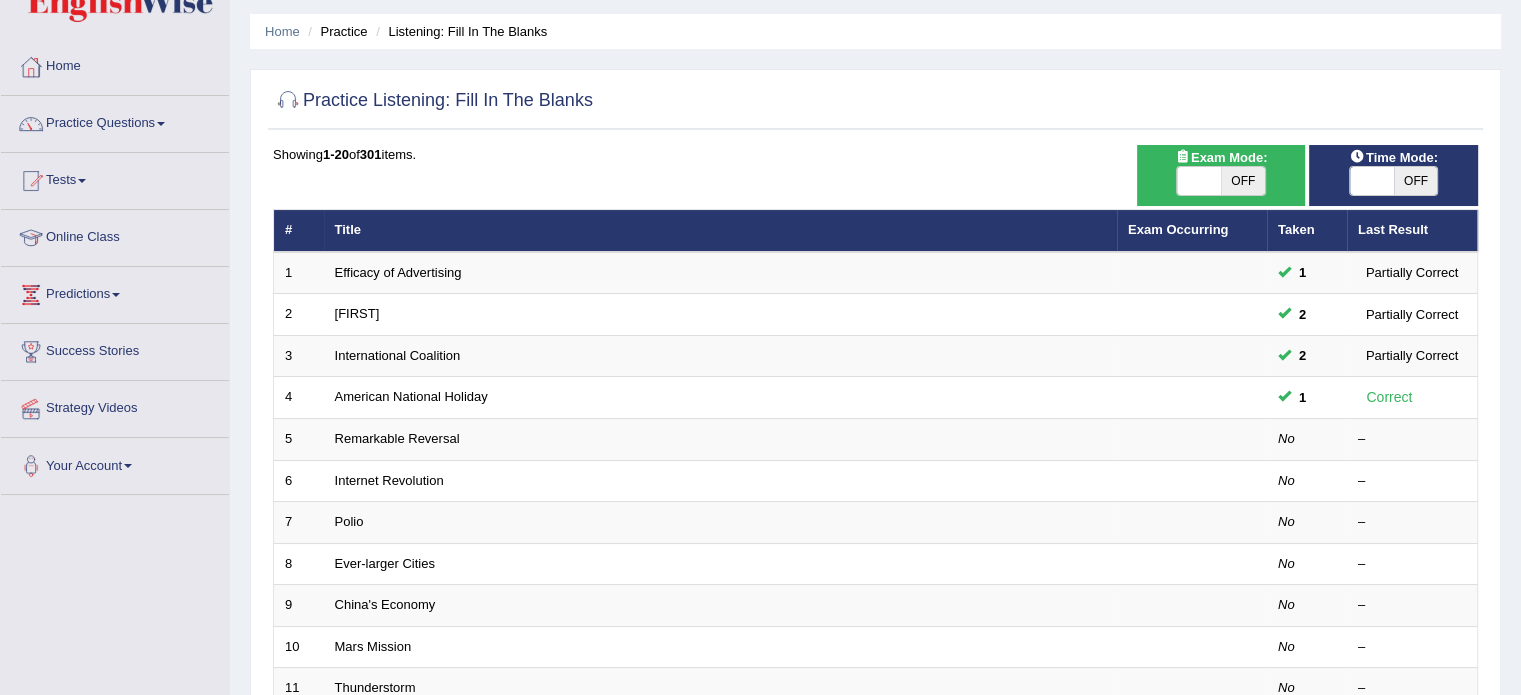 click on "OFF" at bounding box center [1243, 181] 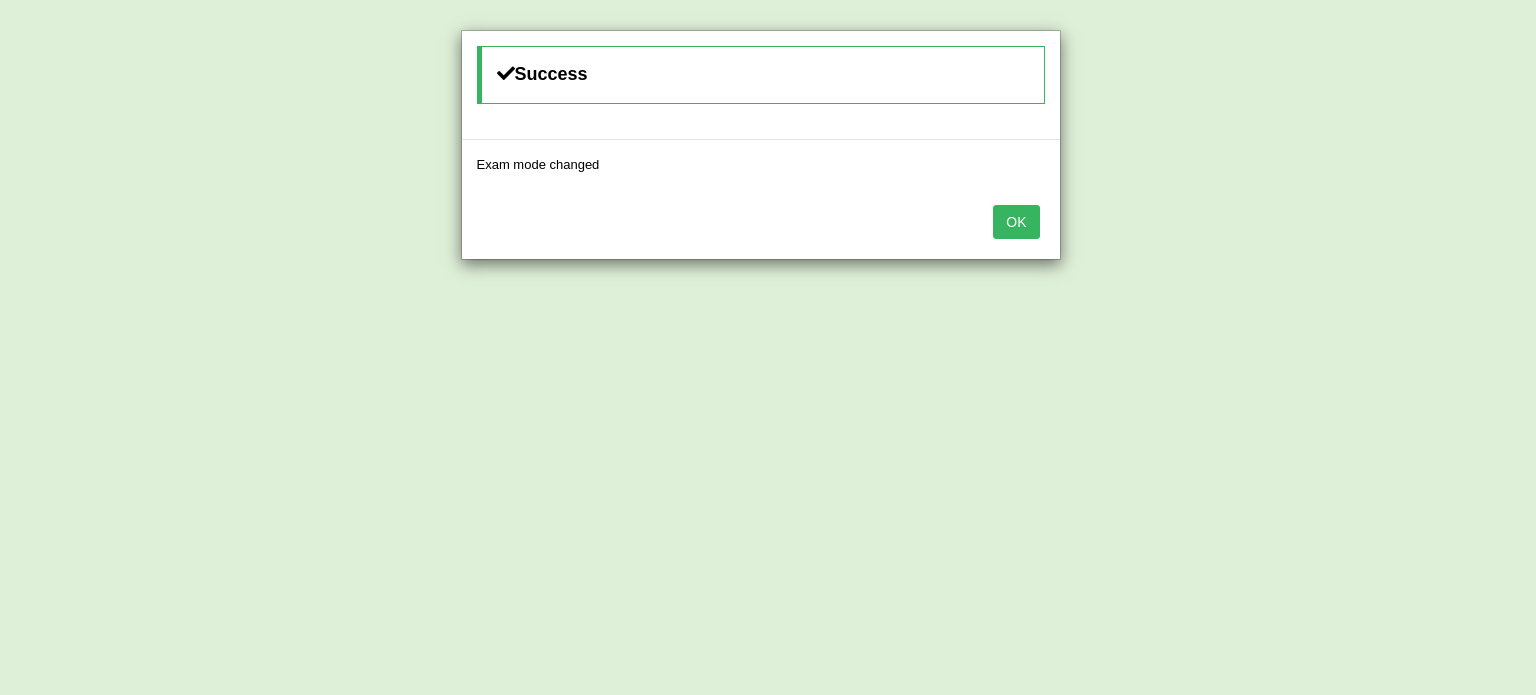 click on "OK" at bounding box center (1016, 222) 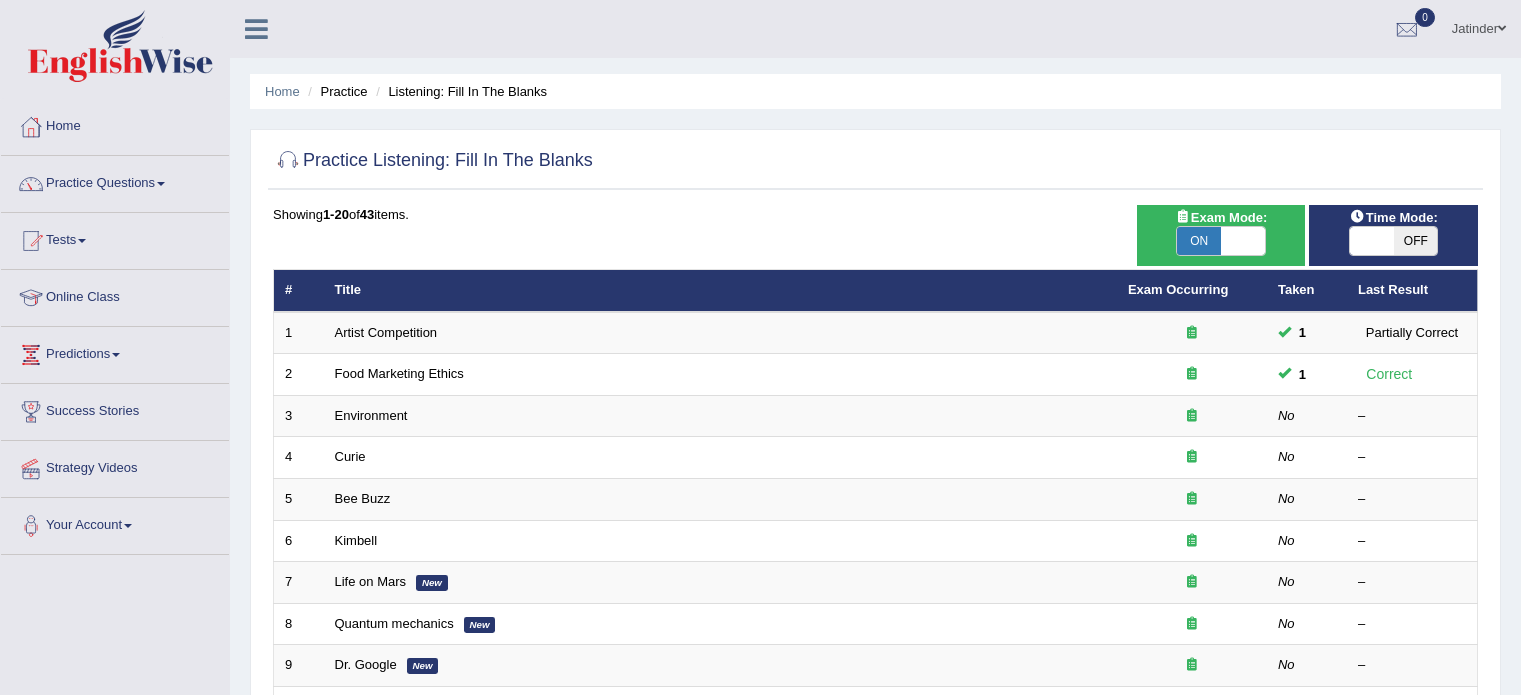 scroll, scrollTop: 60, scrollLeft: 0, axis: vertical 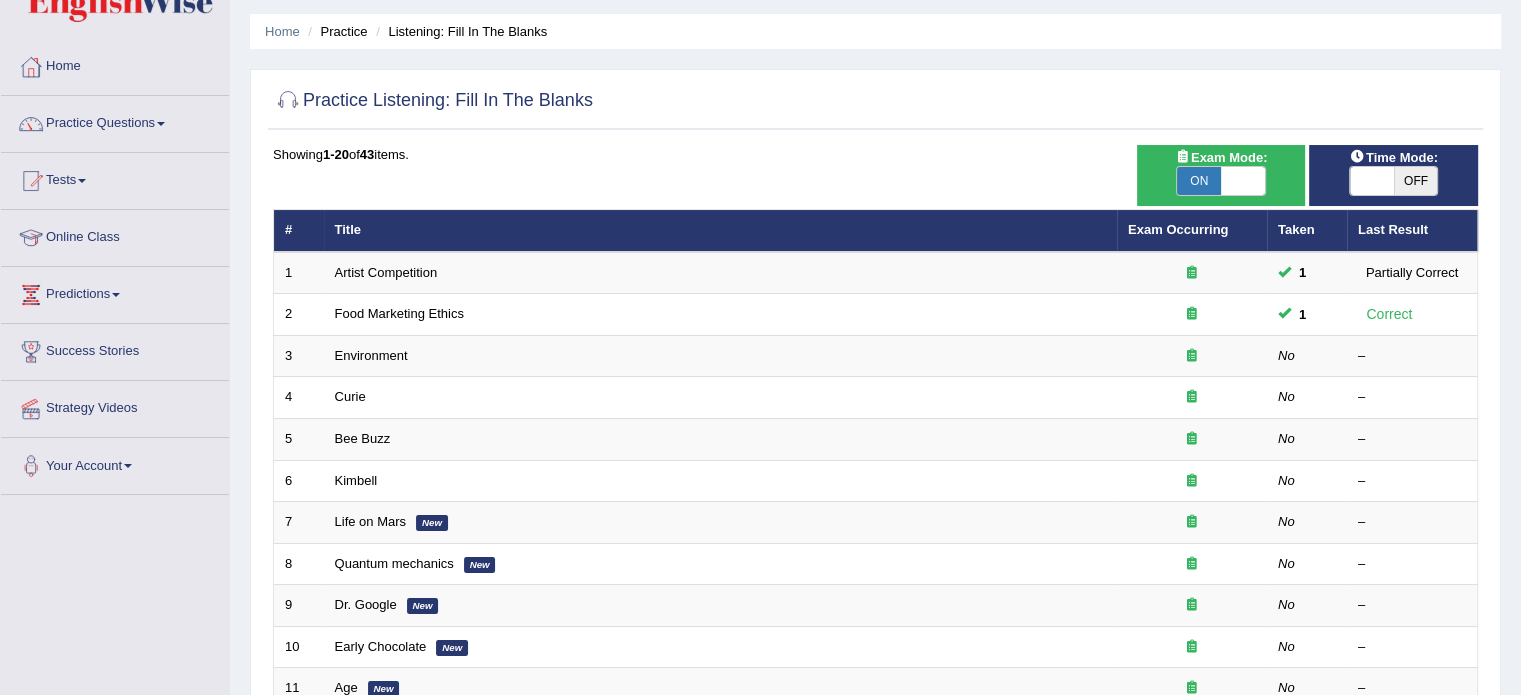 click on "OFF" at bounding box center [1416, 181] 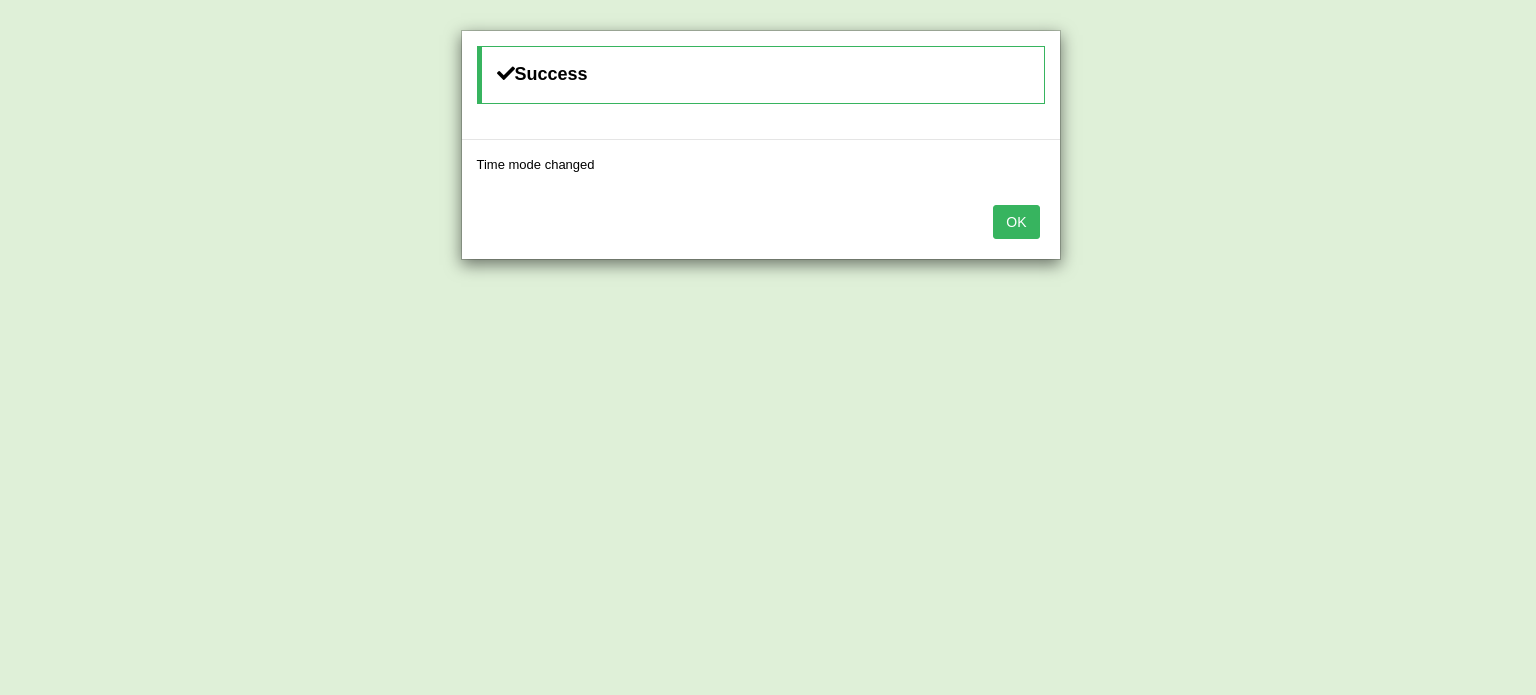click on "OK" at bounding box center [1016, 222] 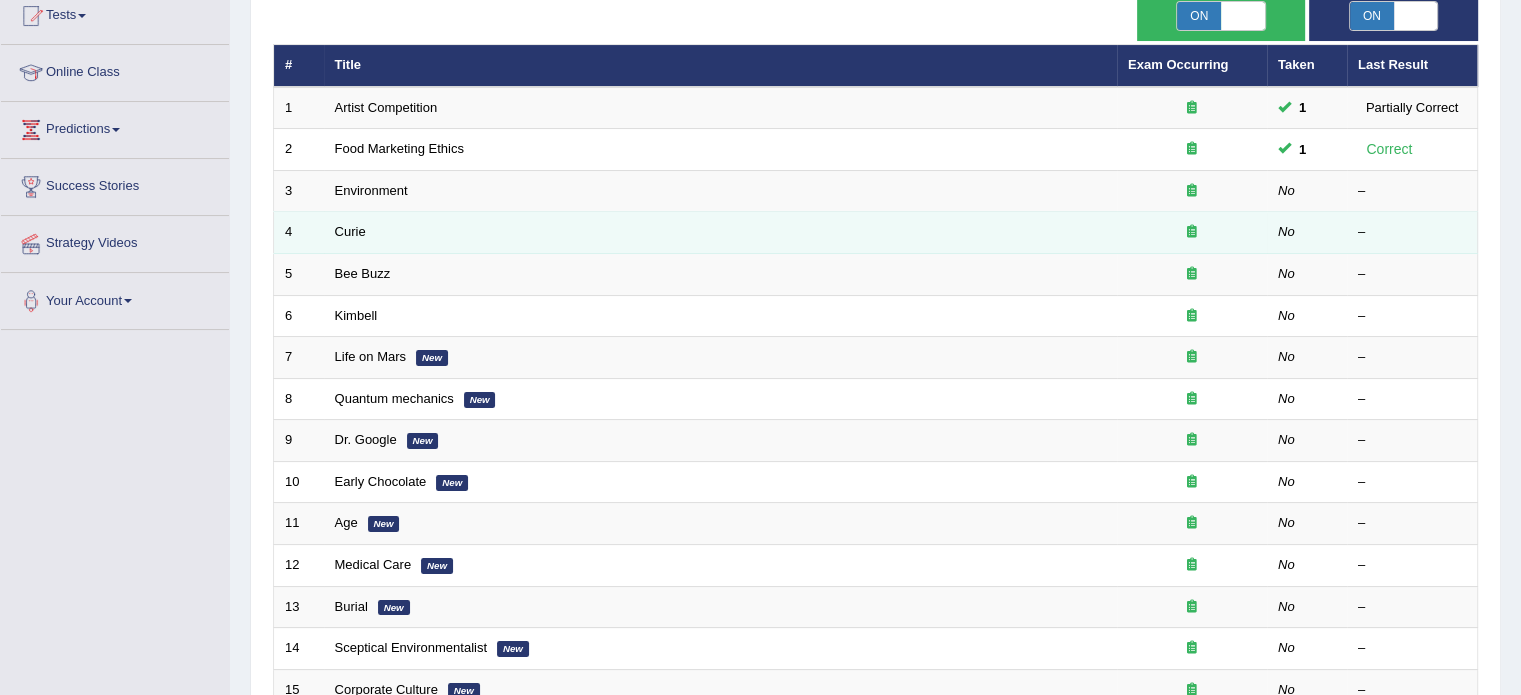 scroll, scrollTop: 241, scrollLeft: 0, axis: vertical 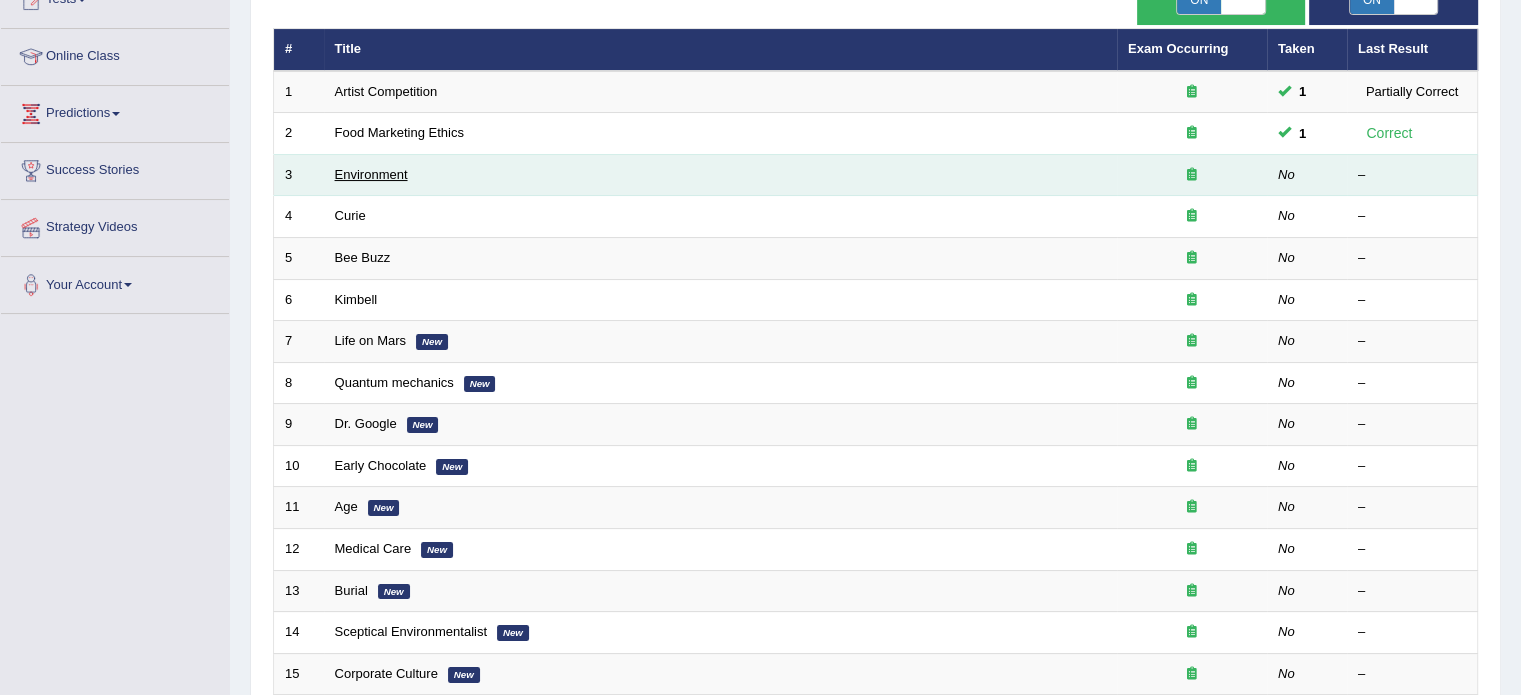 click on "Environment" at bounding box center (371, 174) 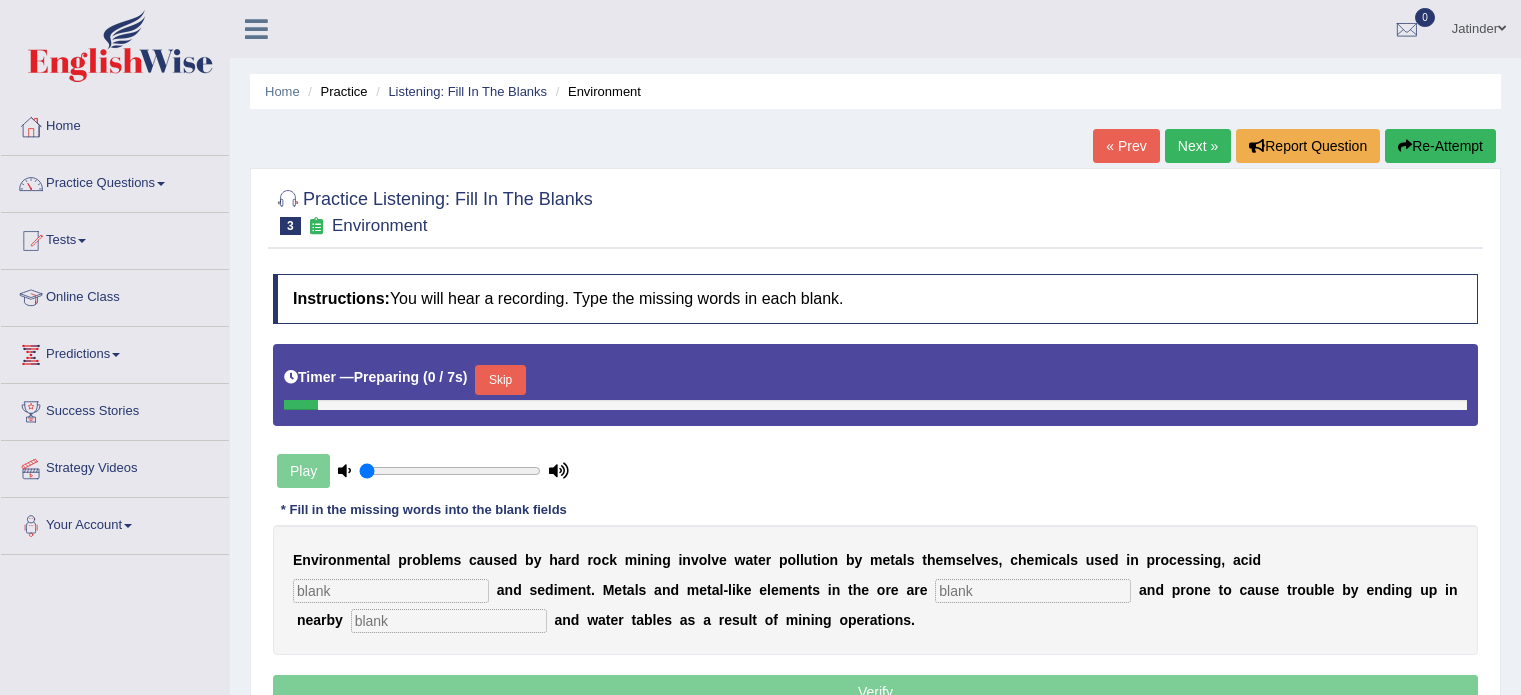 scroll, scrollTop: 0, scrollLeft: 0, axis: both 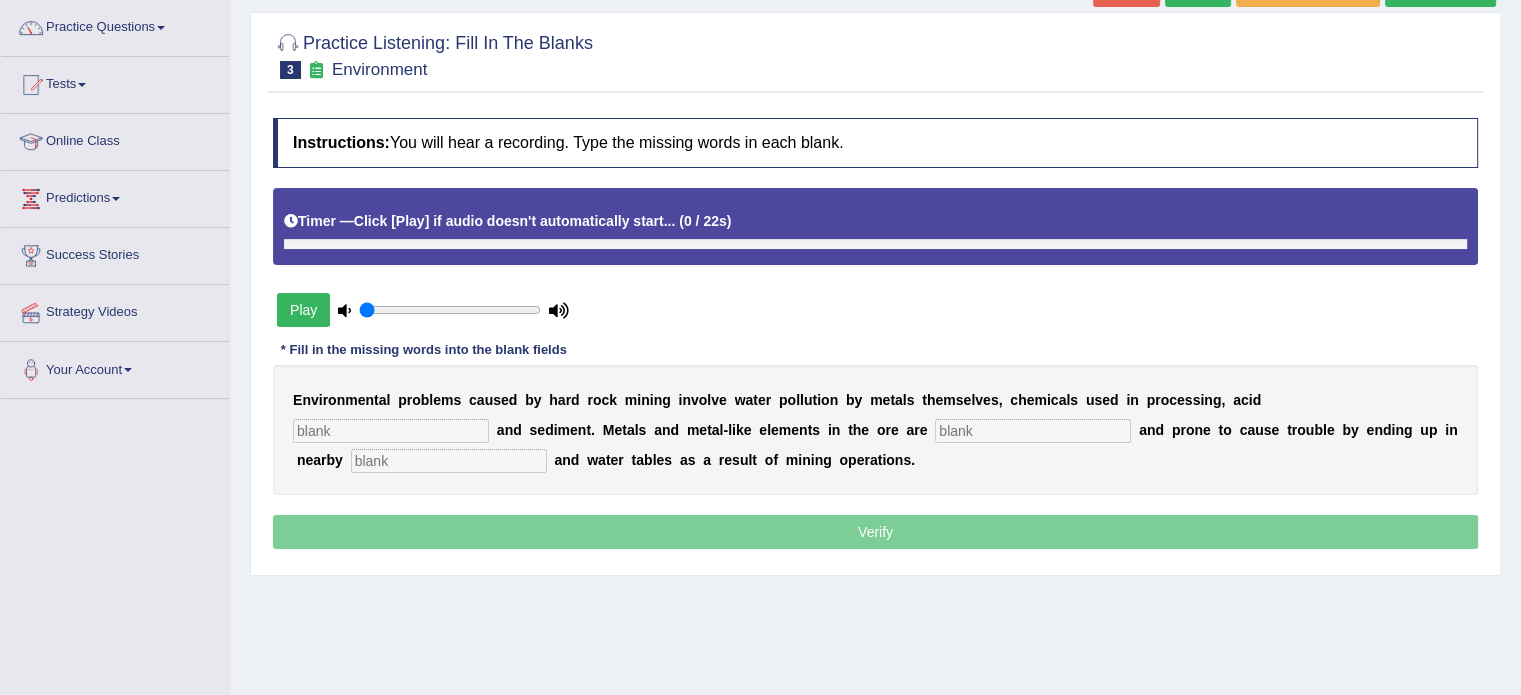 click on "Play" at bounding box center [303, 310] 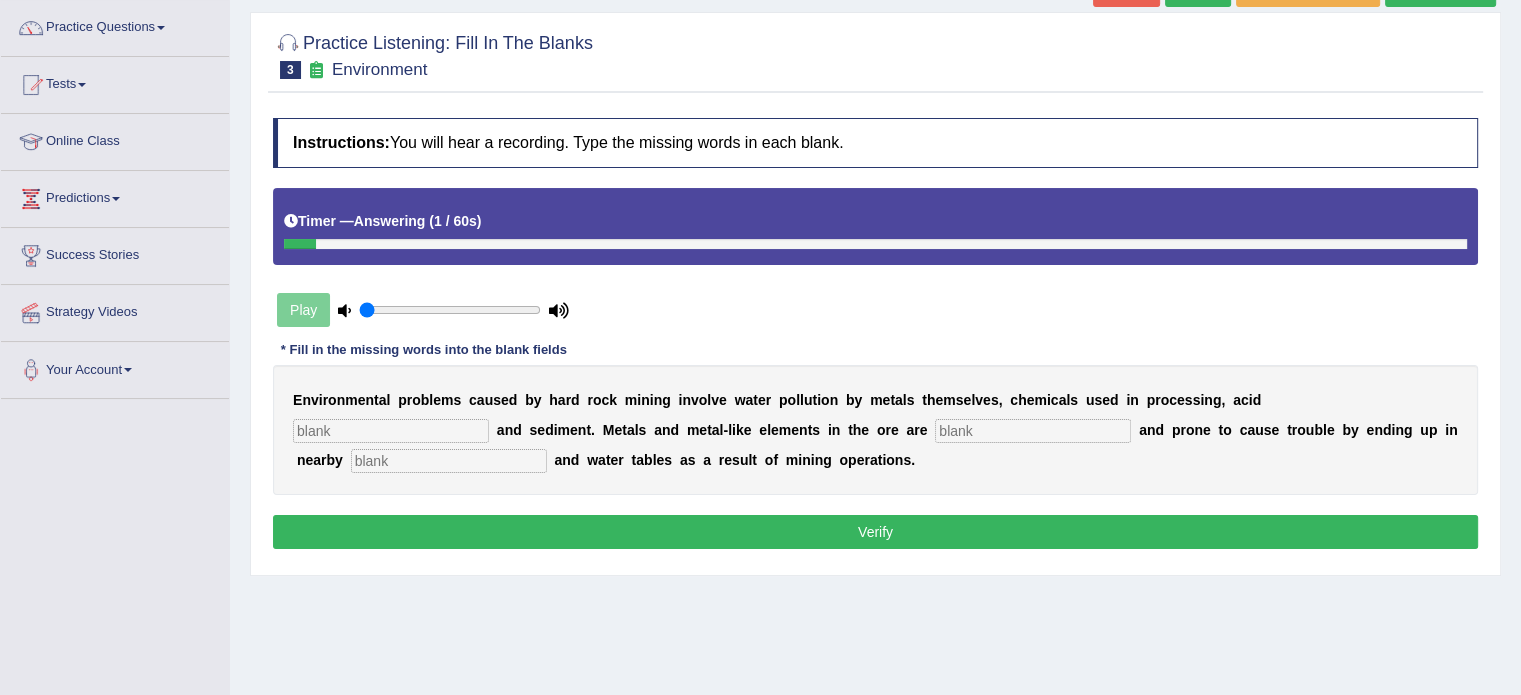 click at bounding box center [391, 431] 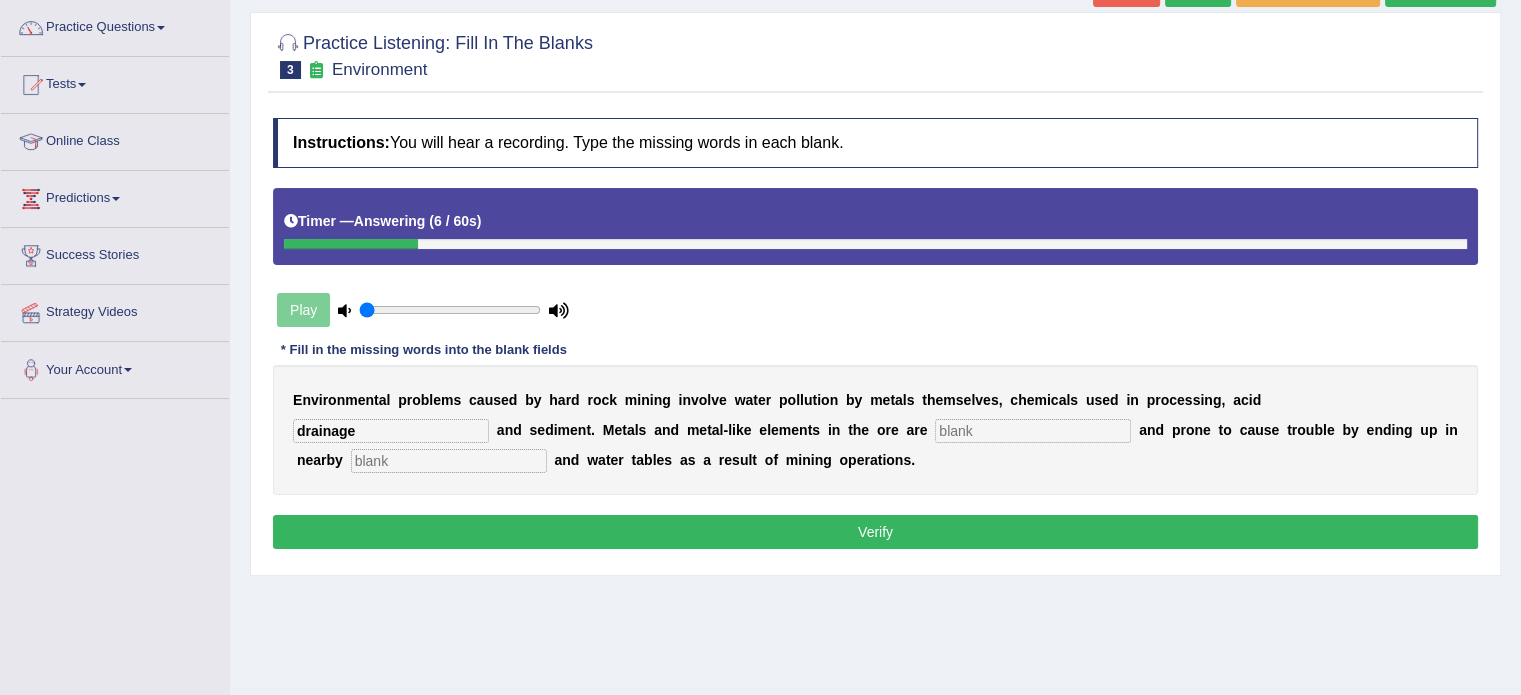 type on "drainage" 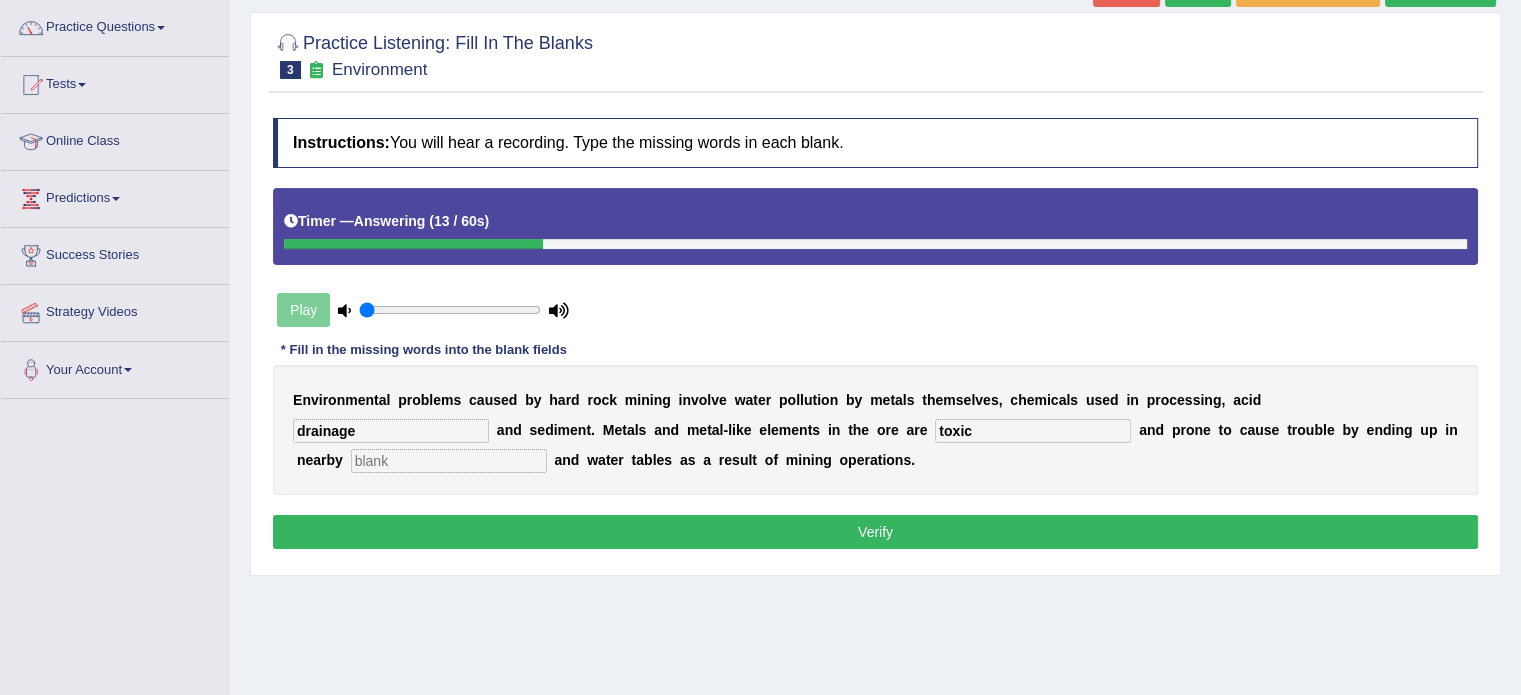 type on "toxic" 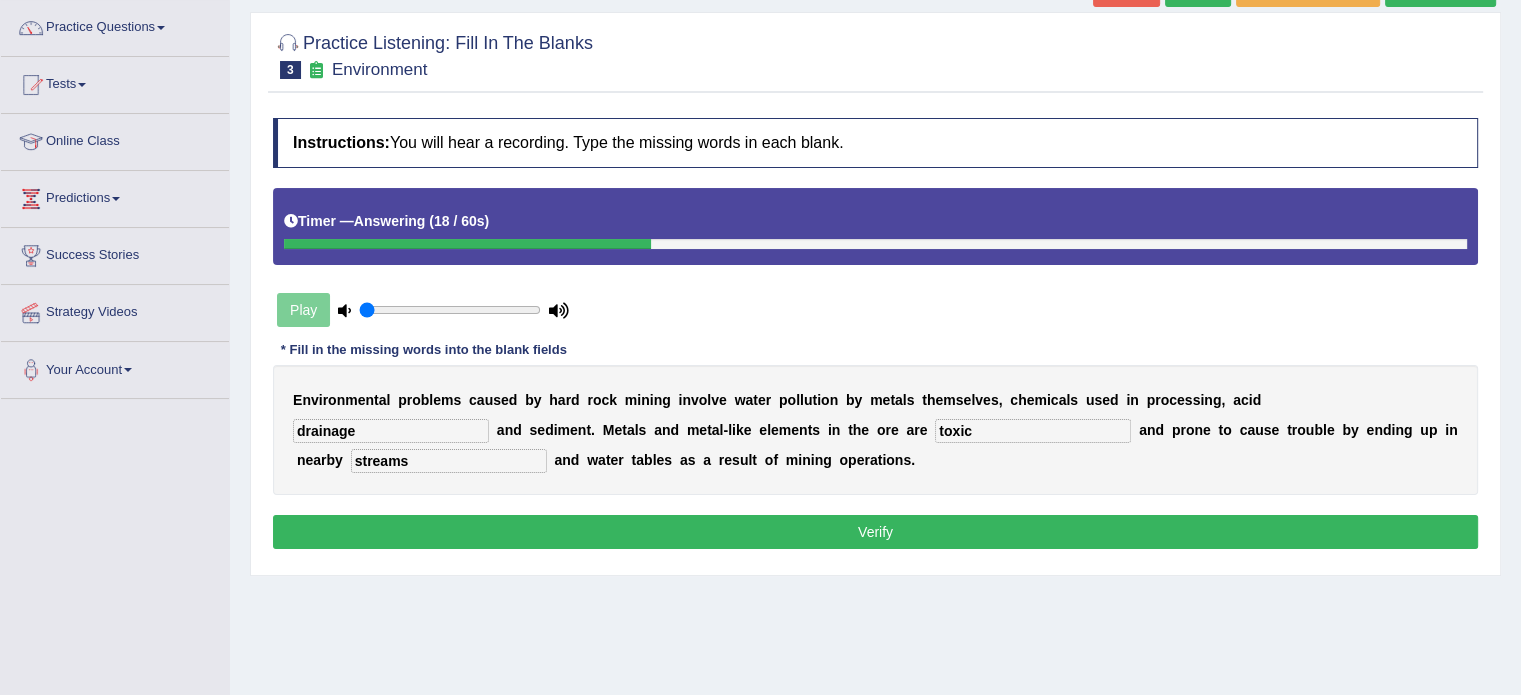 type on "streams" 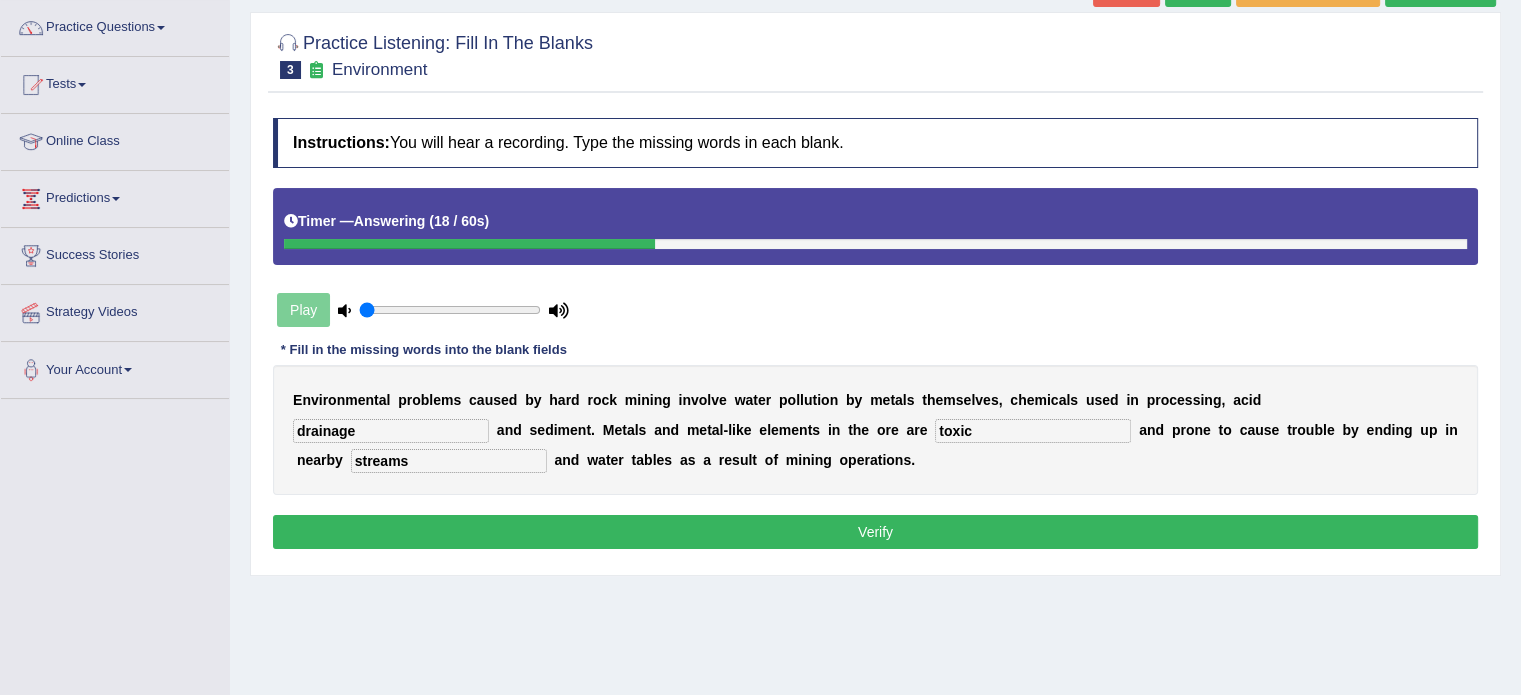 click on "drainage" at bounding box center (391, 431) 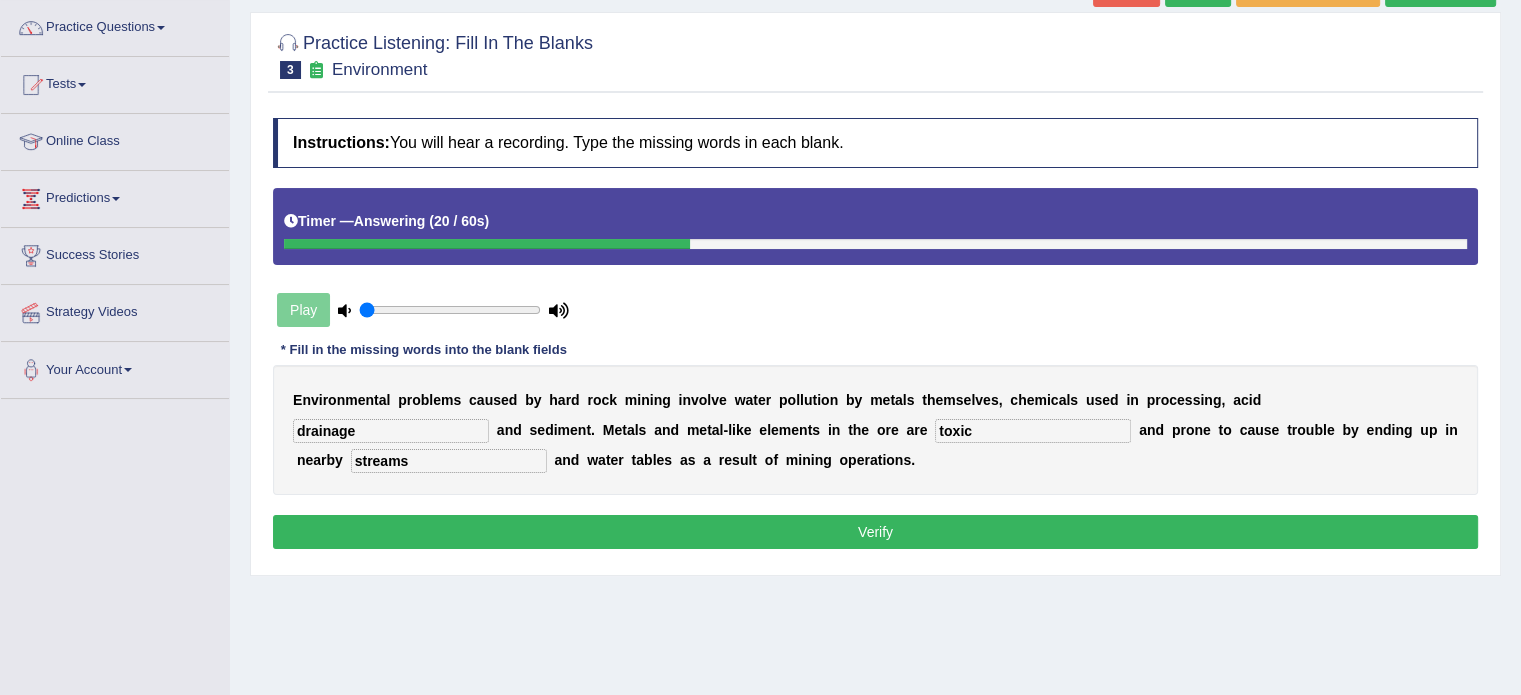 click on "Verify" at bounding box center [875, 532] 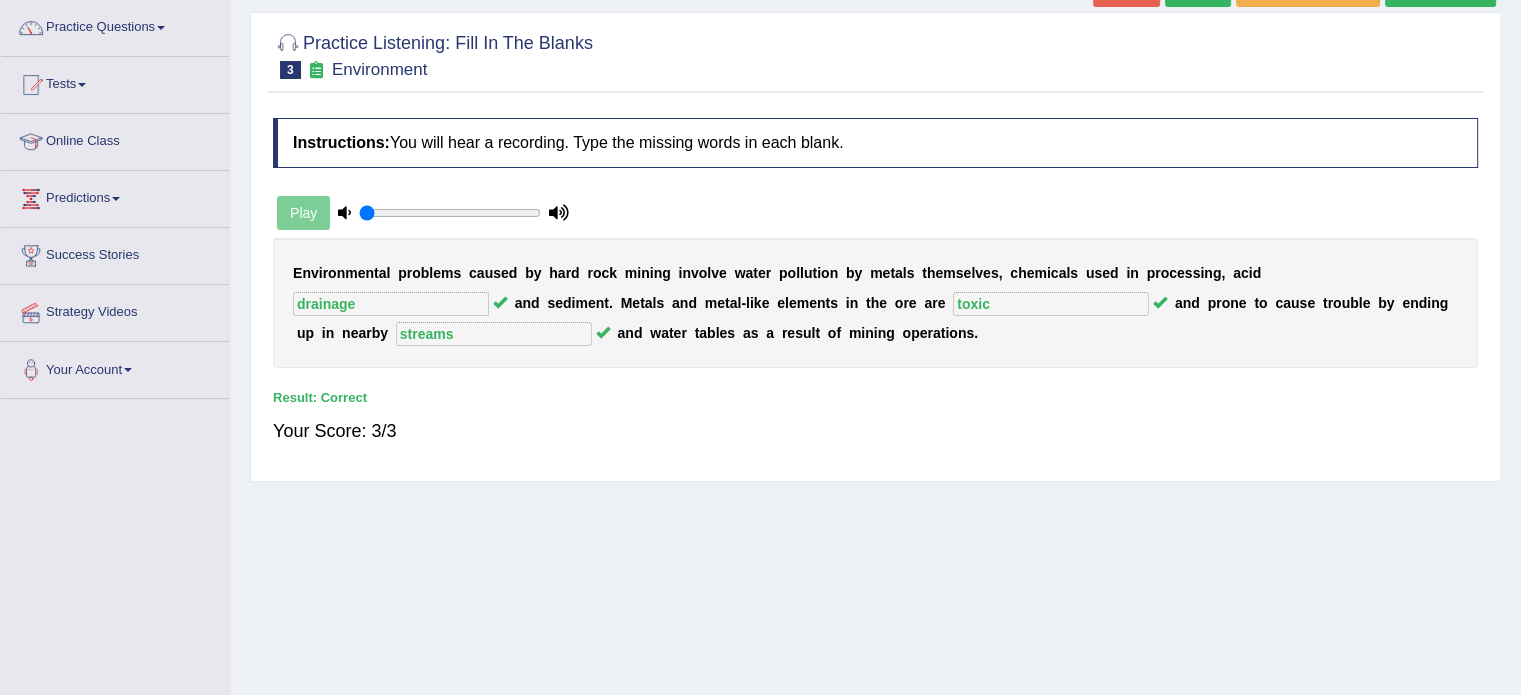 scroll, scrollTop: 0, scrollLeft: 0, axis: both 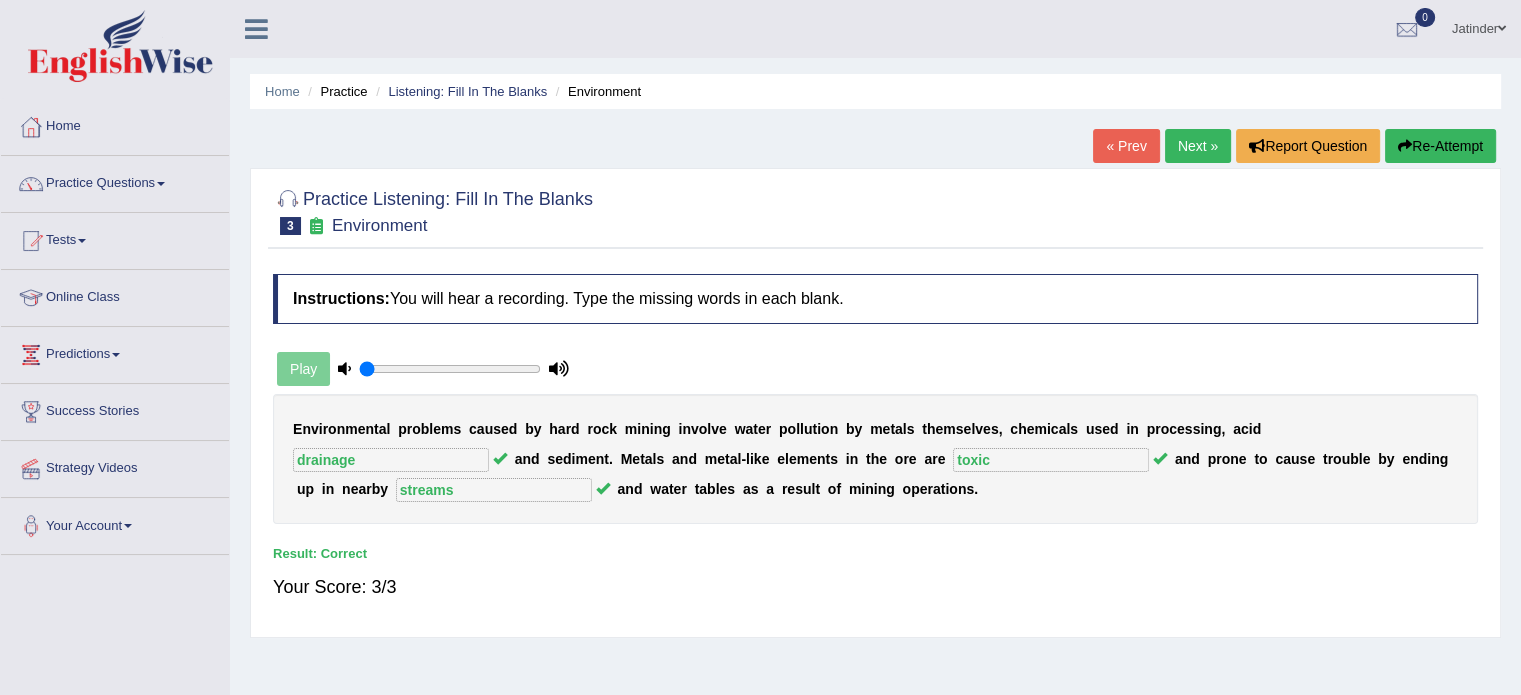 click on "Next »" at bounding box center (1198, 146) 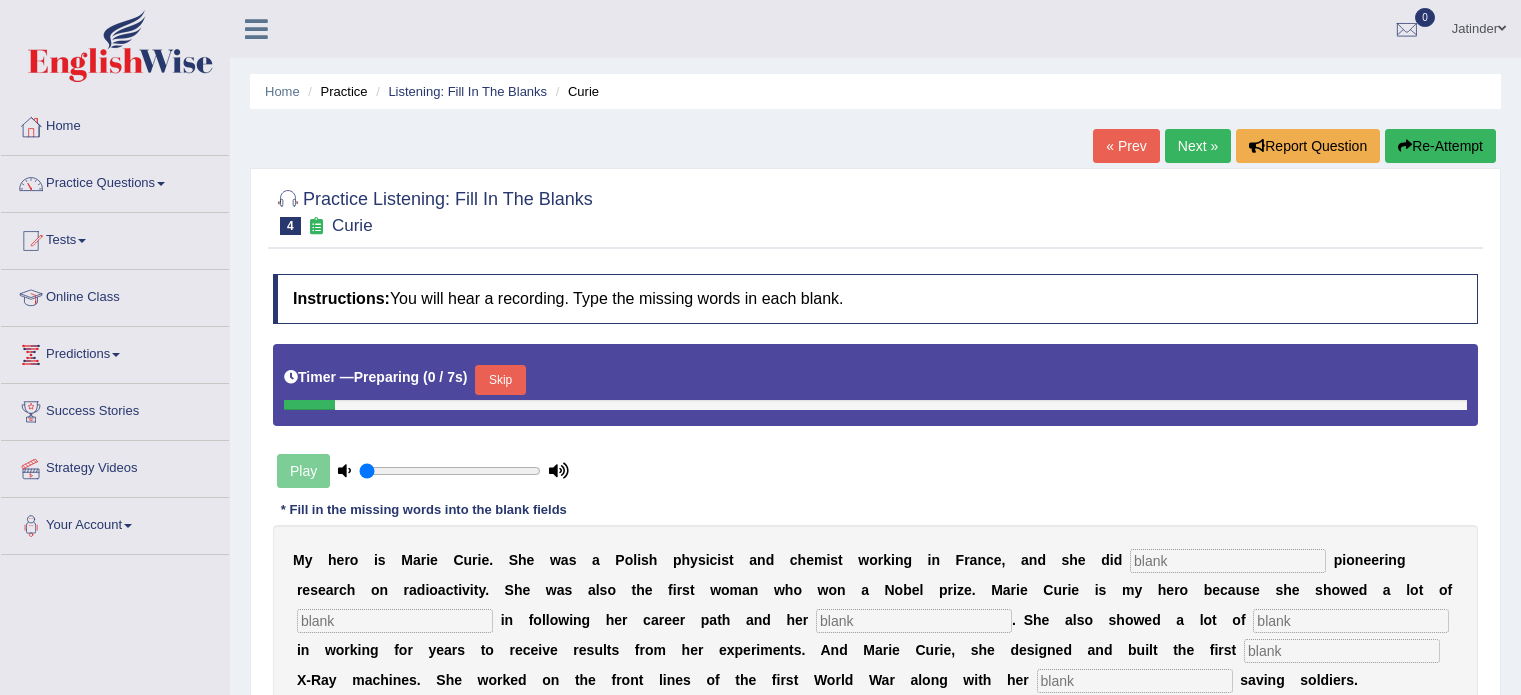 scroll, scrollTop: 0, scrollLeft: 0, axis: both 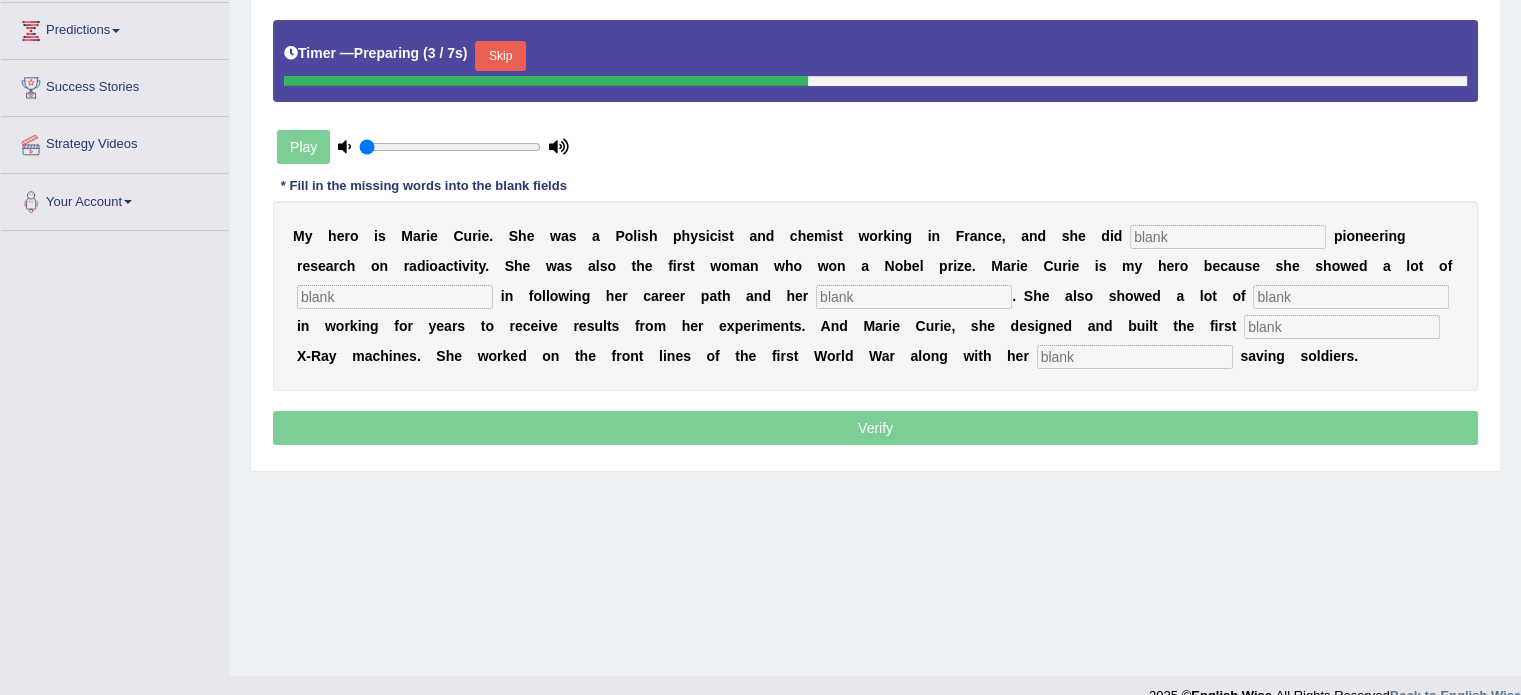 click on "Skip" at bounding box center [500, 56] 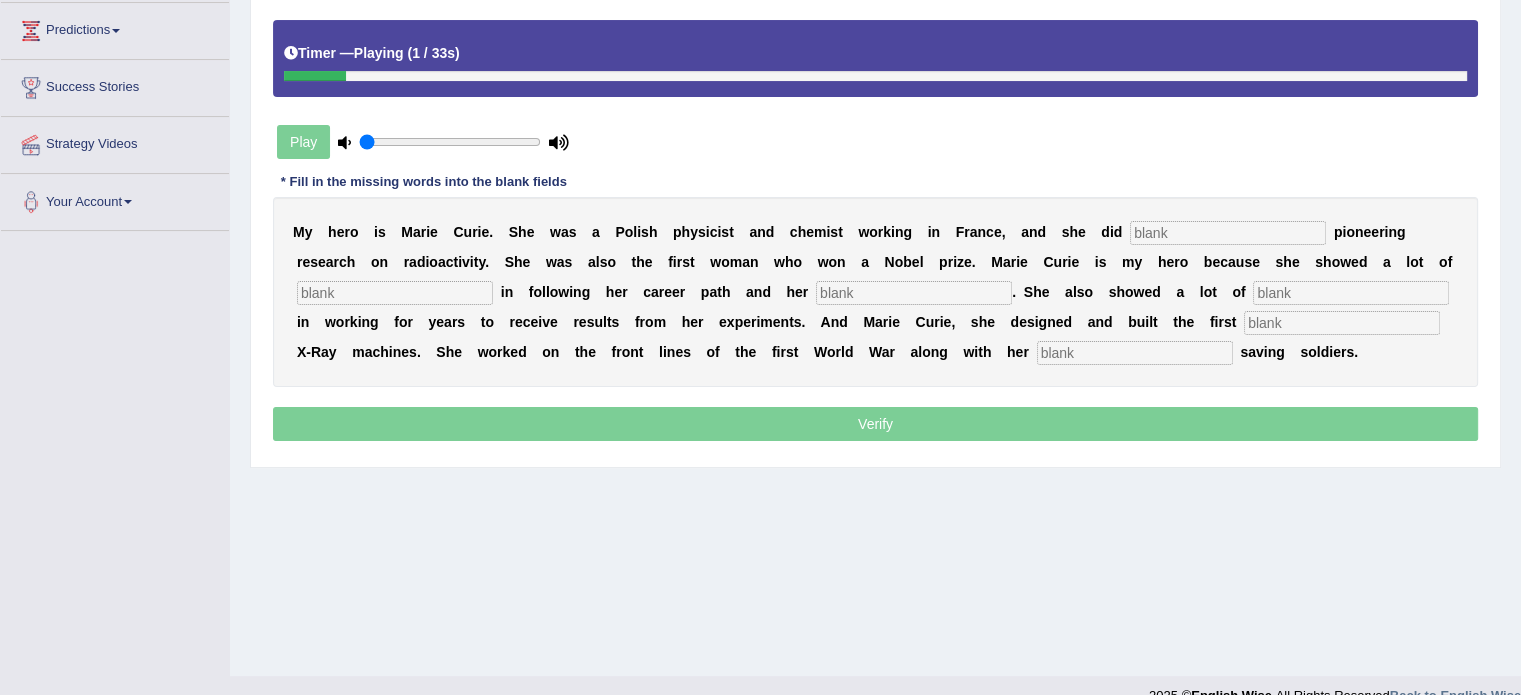 click at bounding box center [1228, 233] 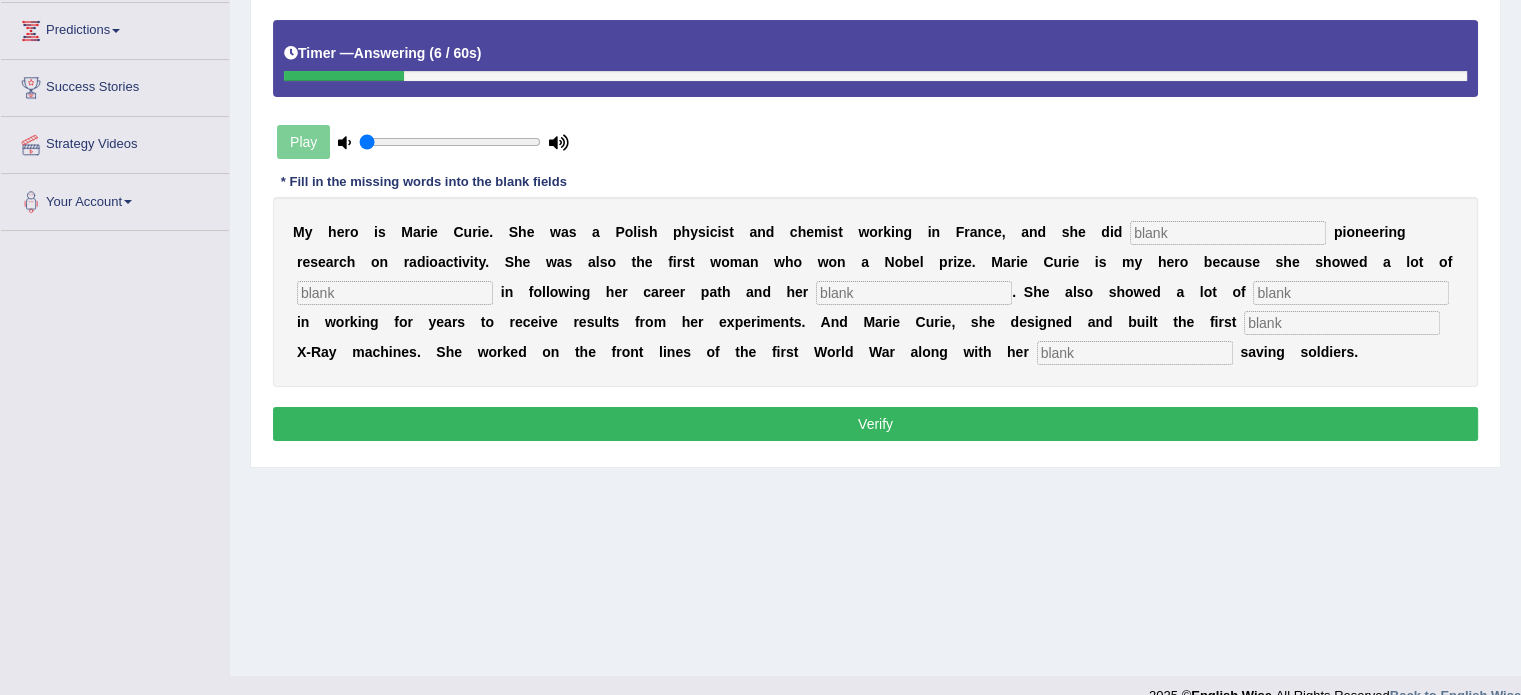 click at bounding box center [1228, 233] 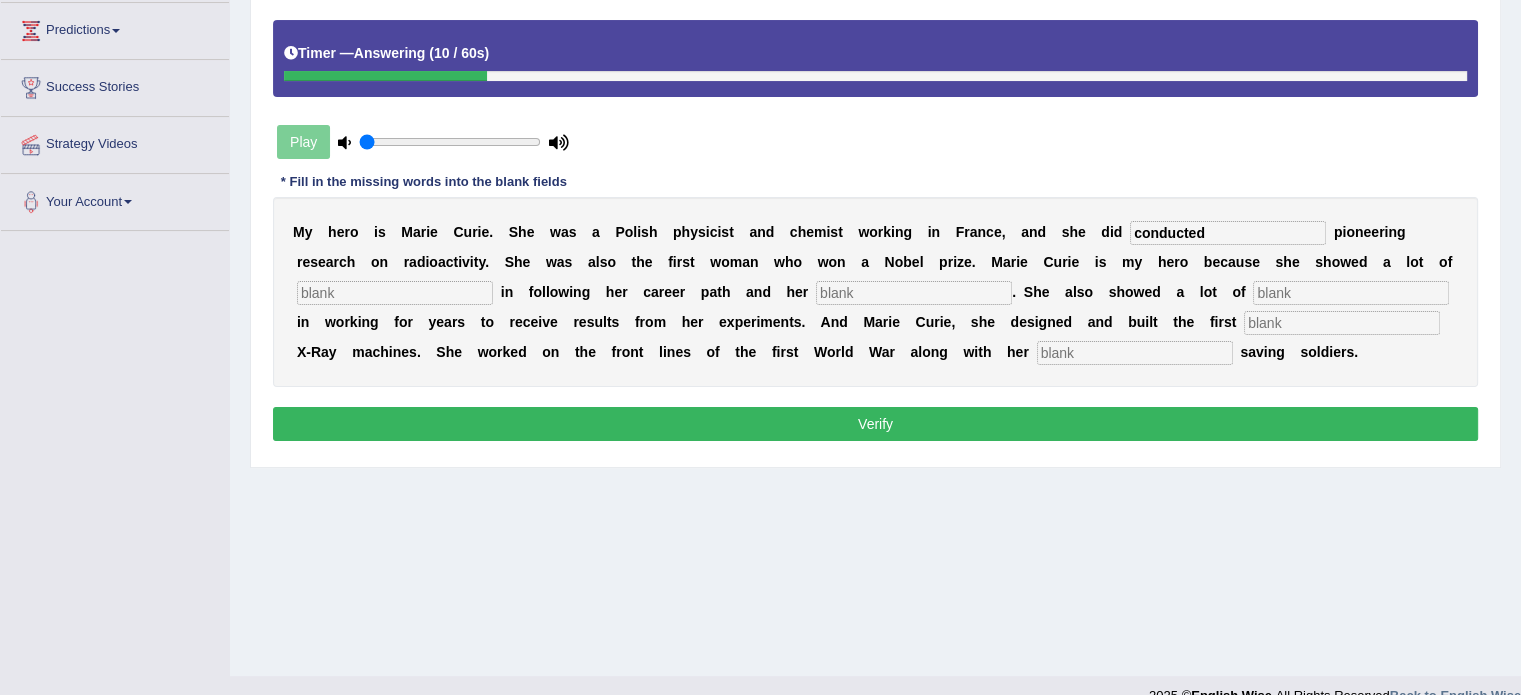 type on "conducted" 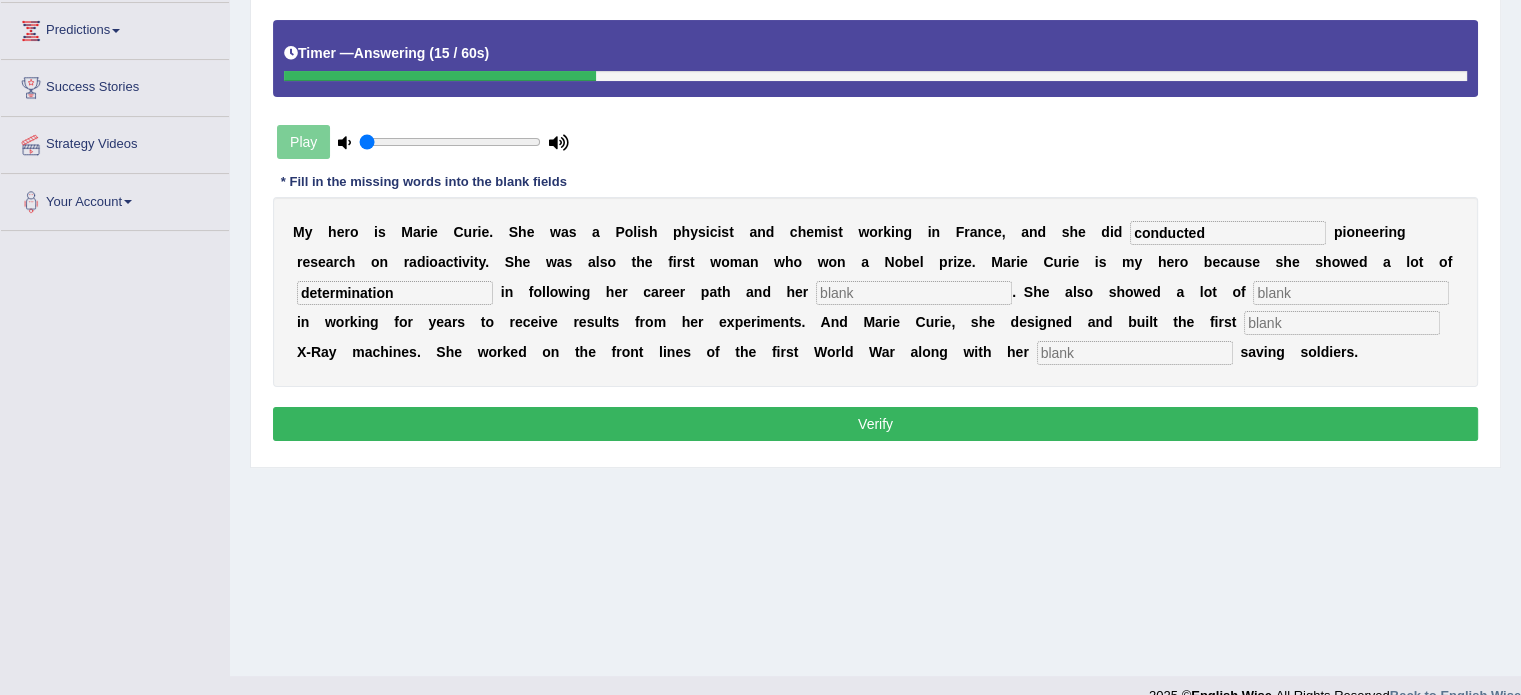 type on "determination" 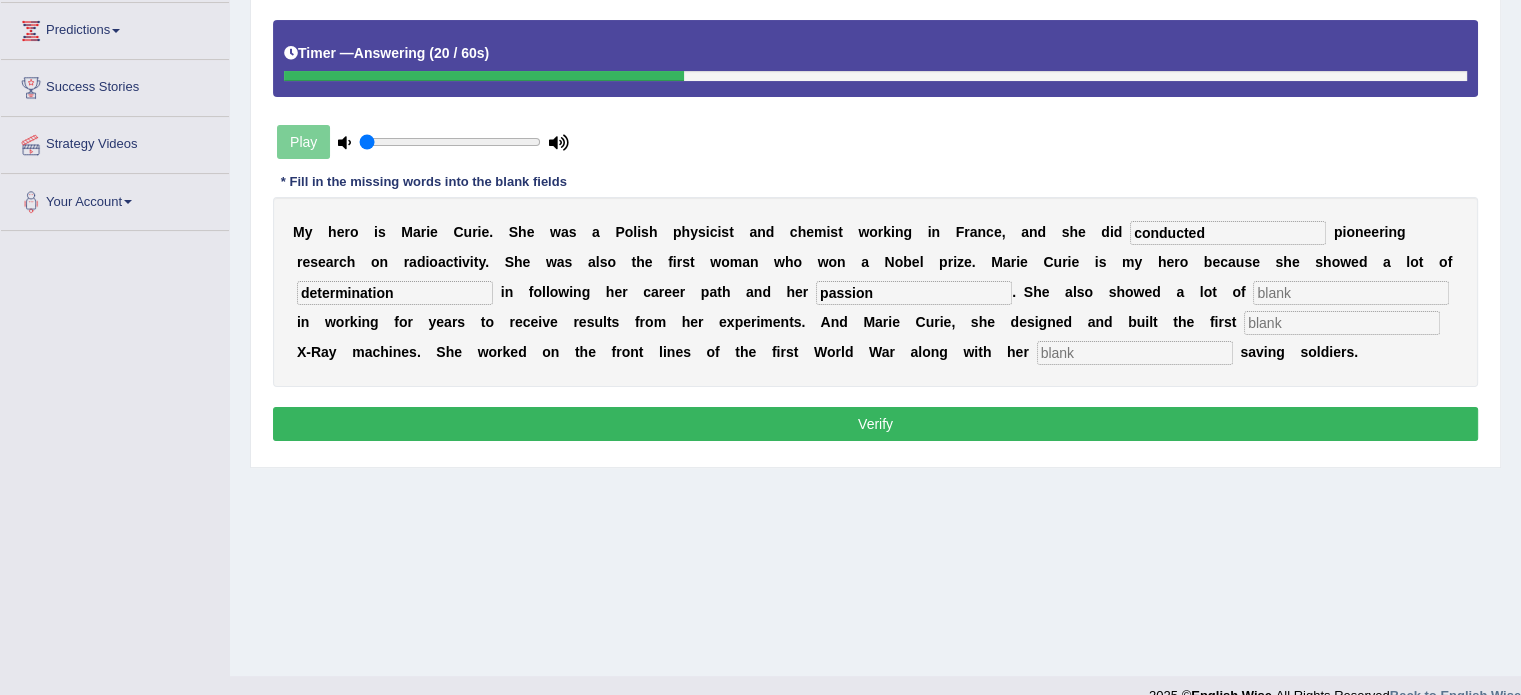 type on "passion" 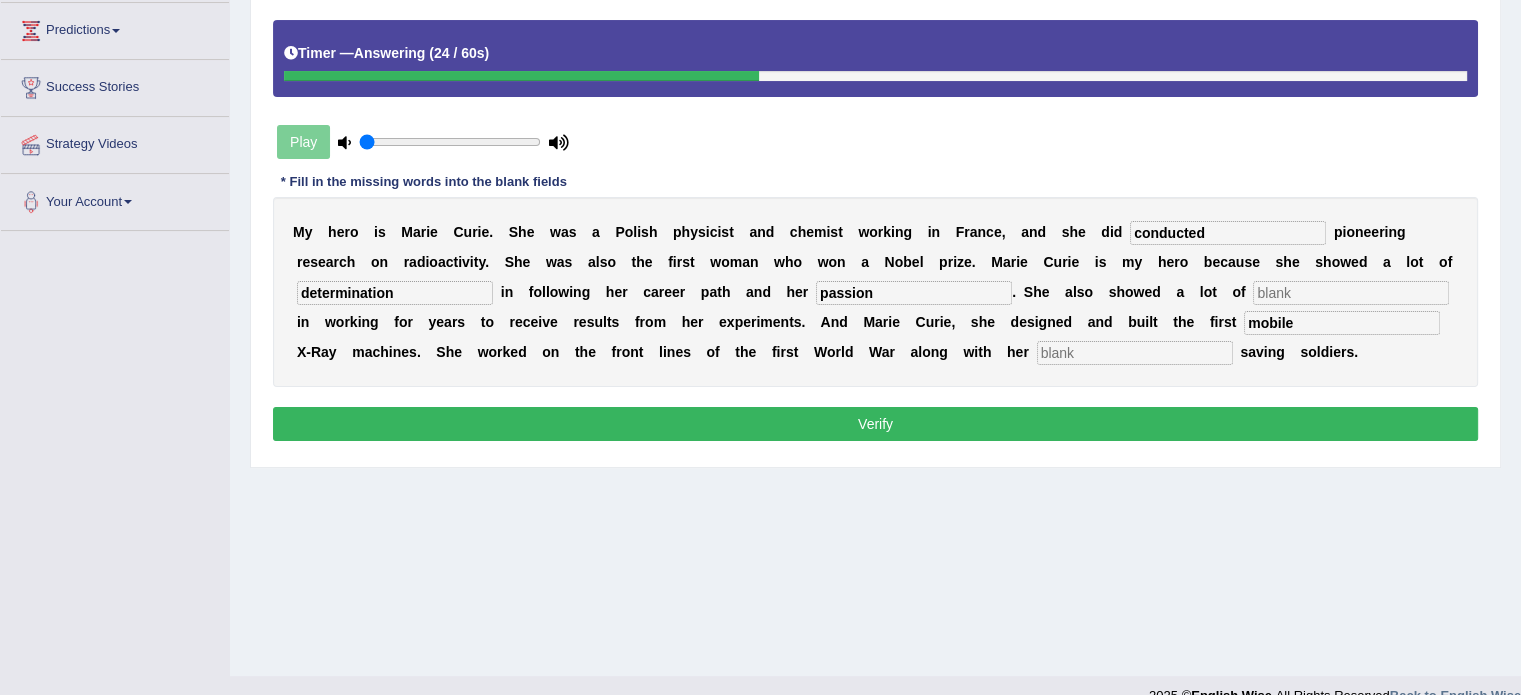 type on "mobile" 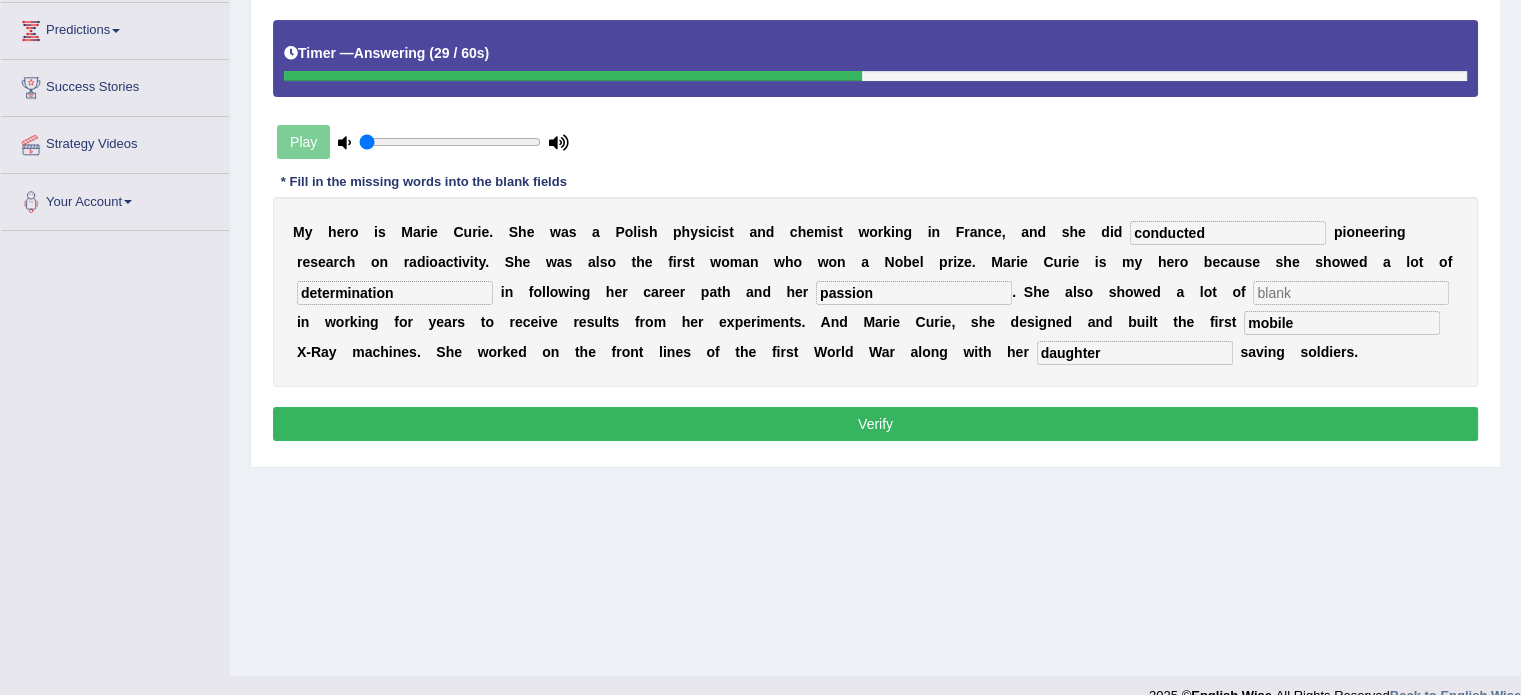 type on "daughter" 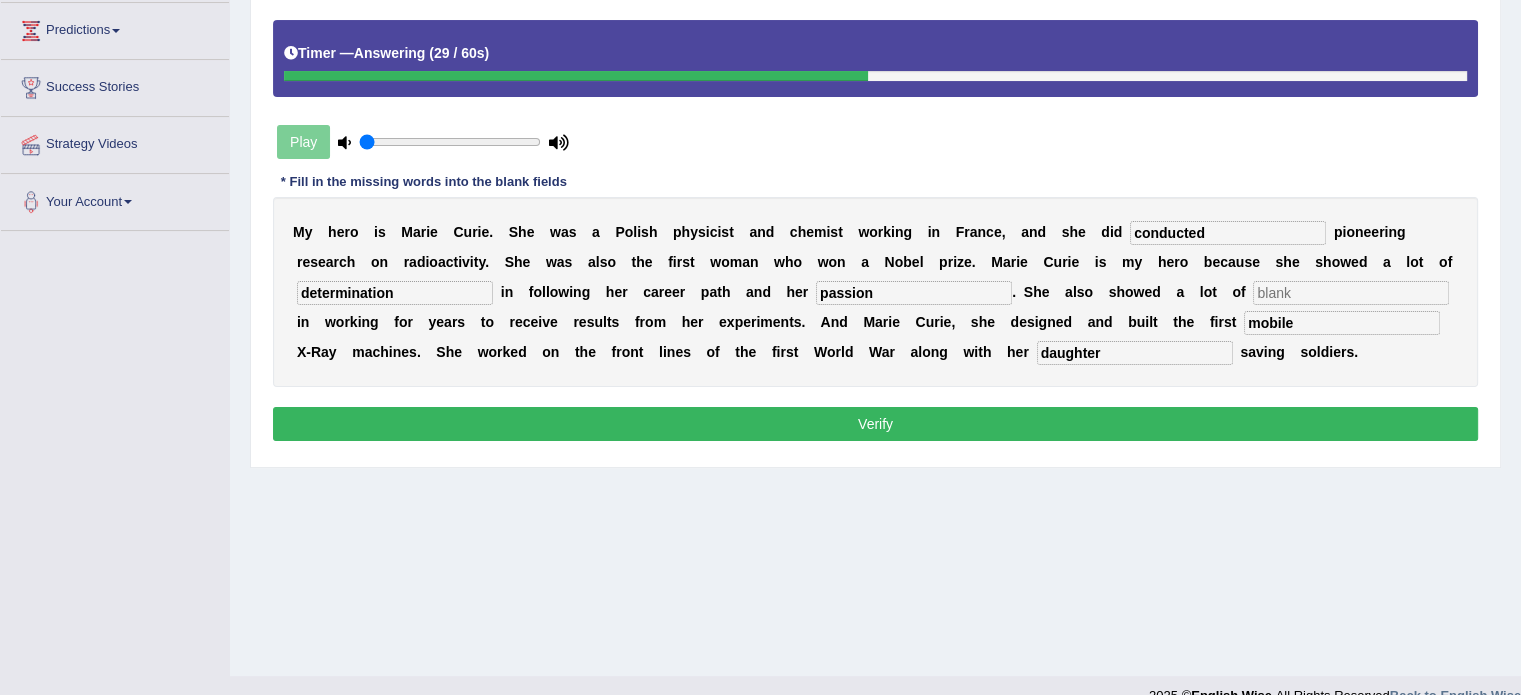 click at bounding box center [1351, 293] 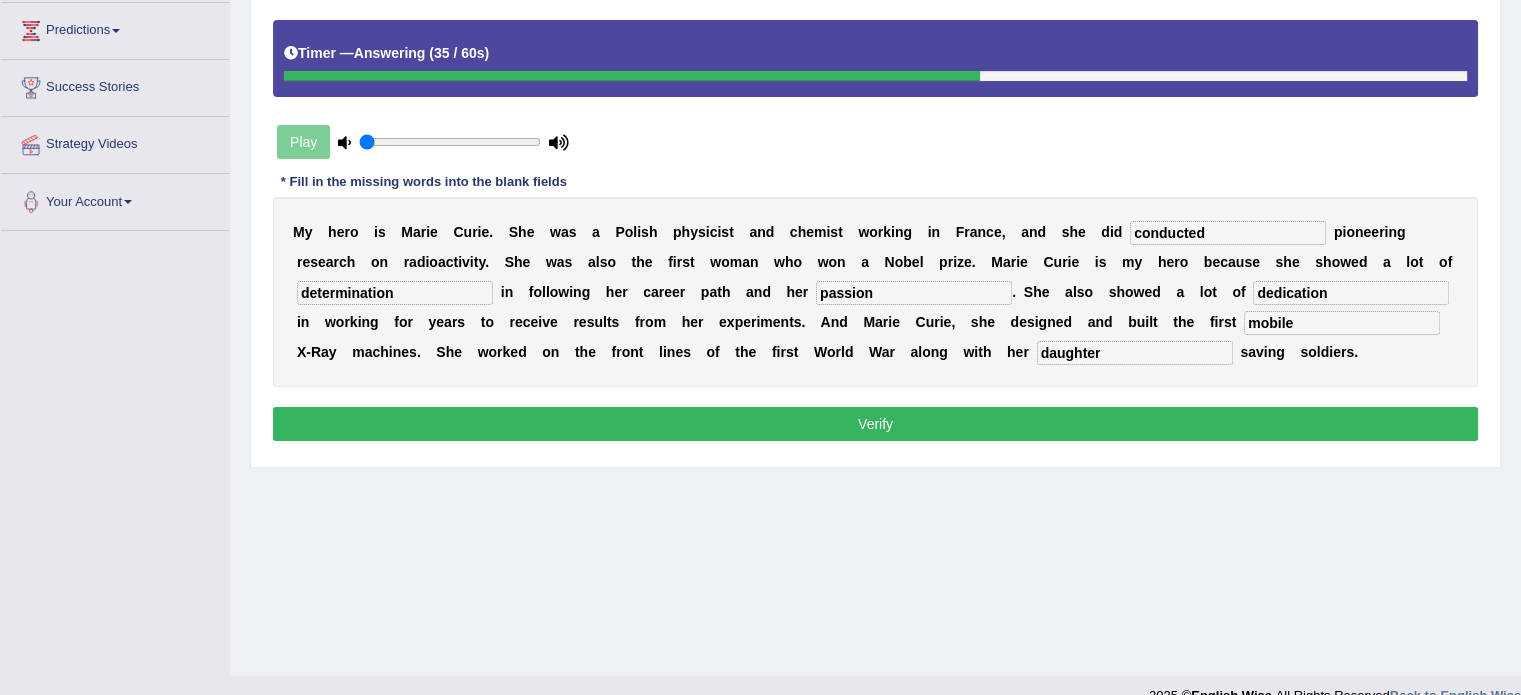 type on "dedication" 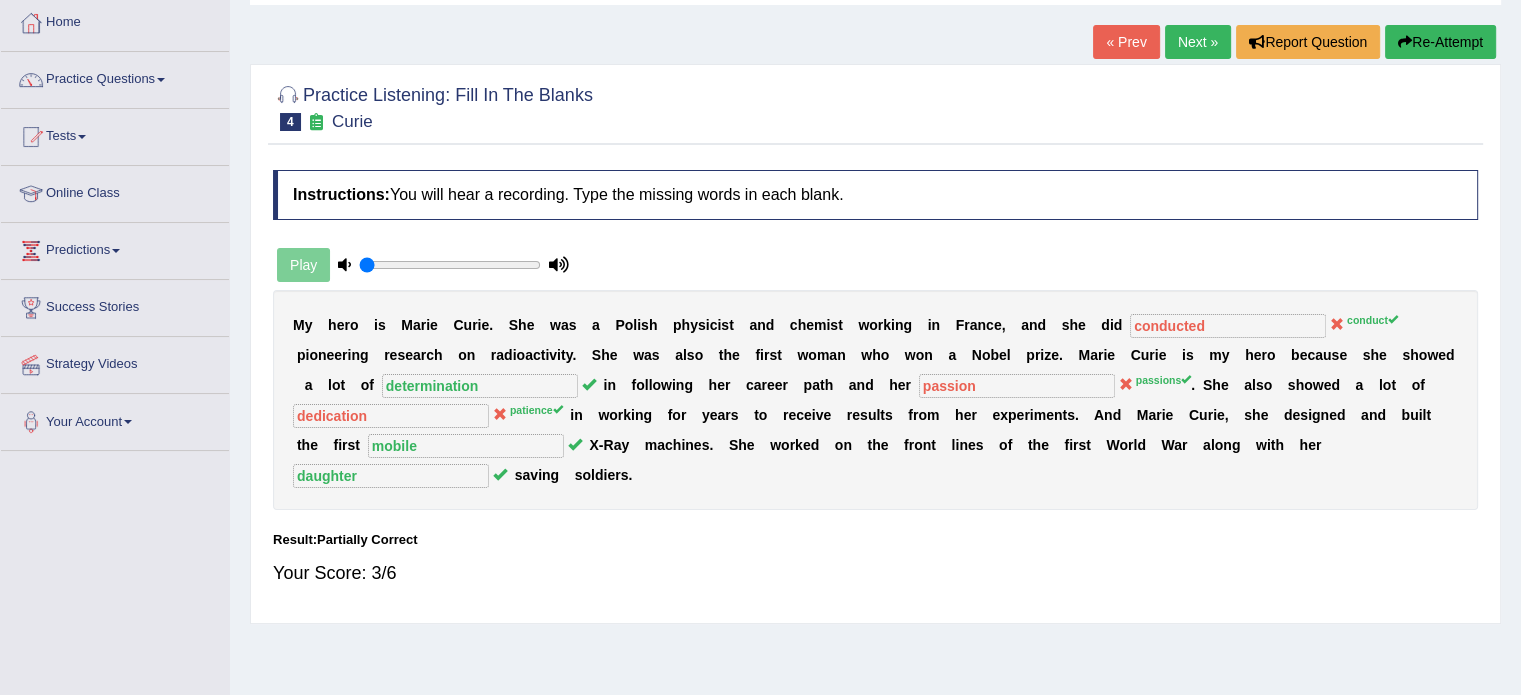 scroll, scrollTop: 103, scrollLeft: 0, axis: vertical 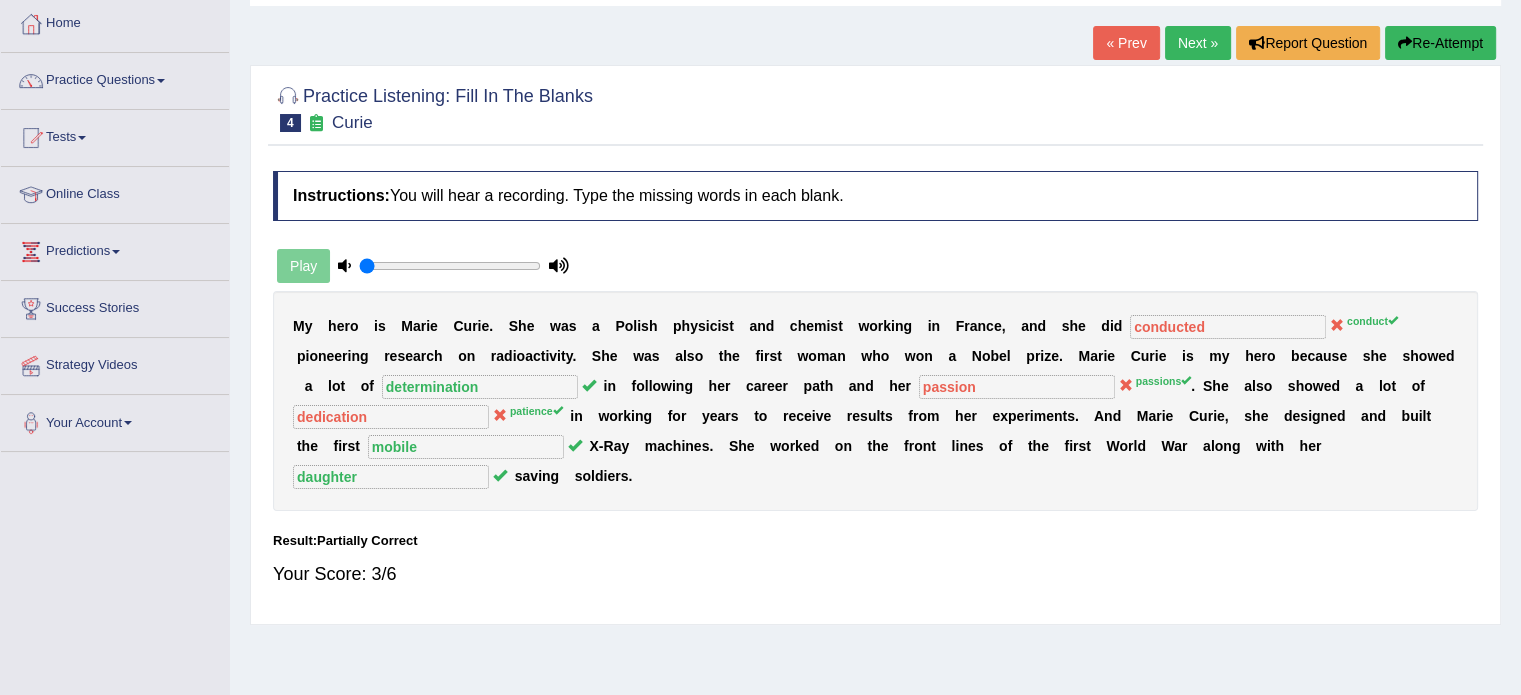 click on "Re-Attempt" at bounding box center [1440, 43] 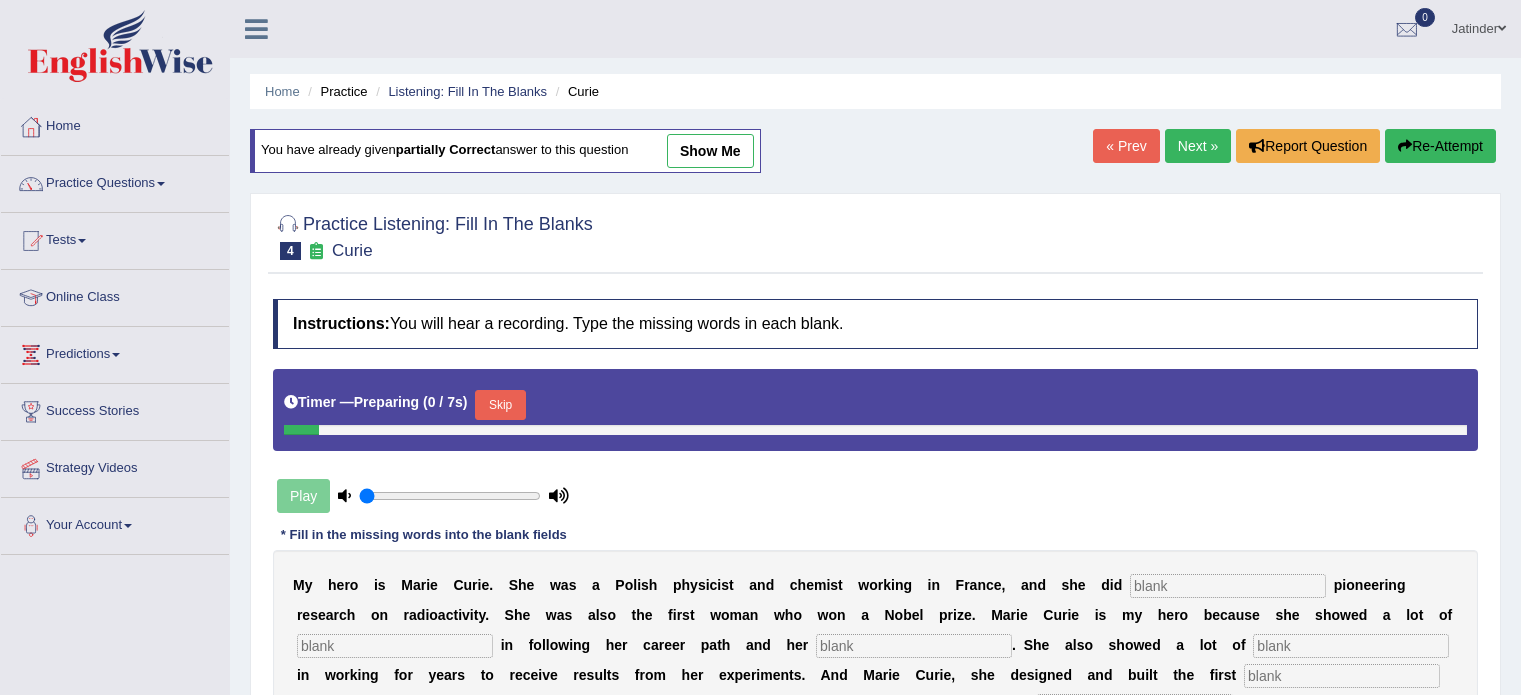 scroll, scrollTop: 103, scrollLeft: 0, axis: vertical 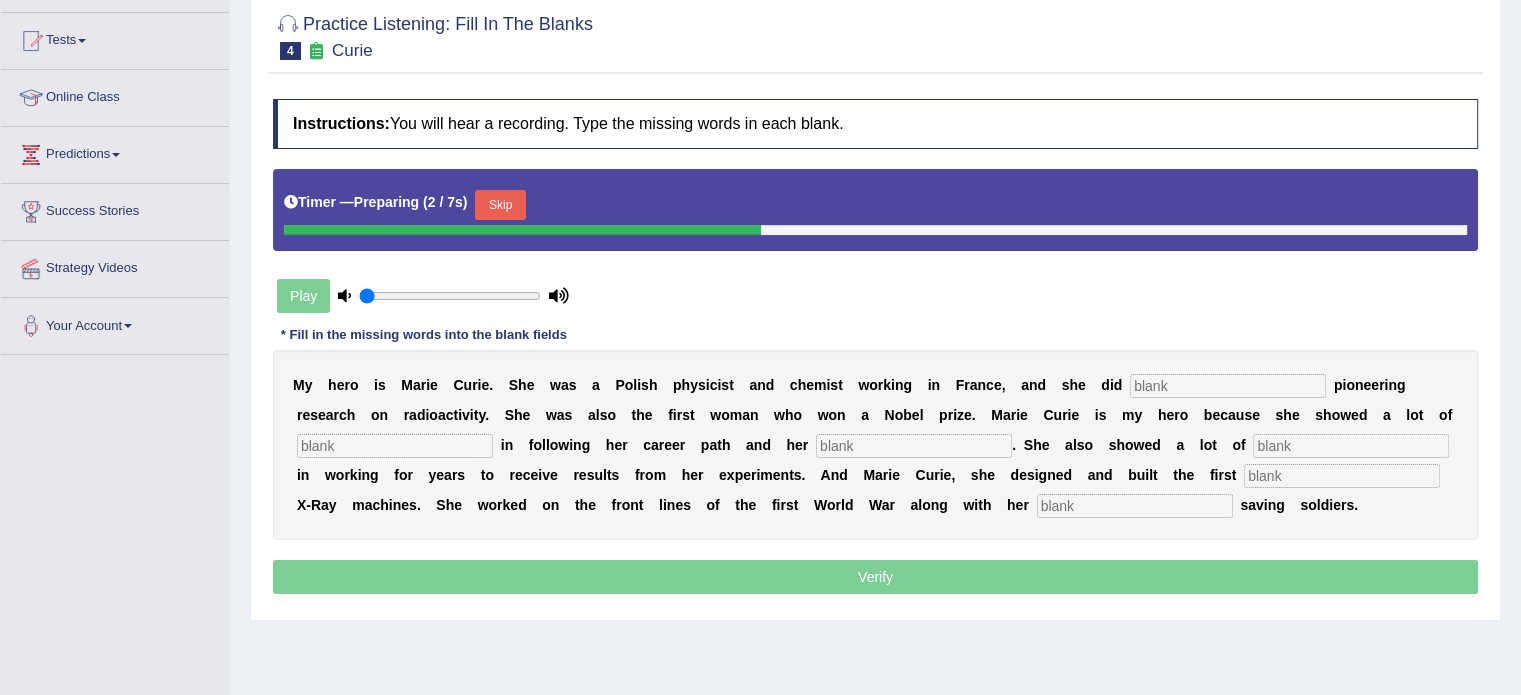 click on "Skip" at bounding box center [500, 205] 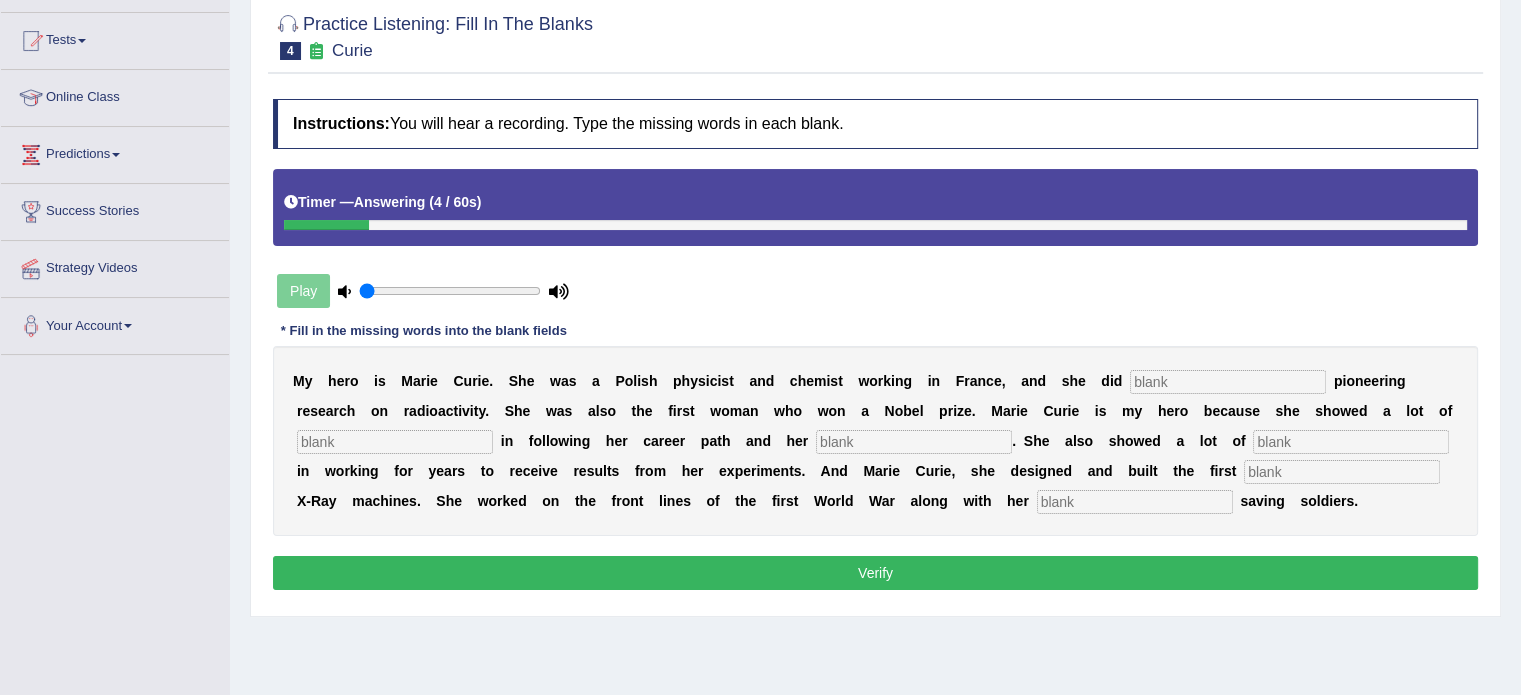 click at bounding box center (1228, 382) 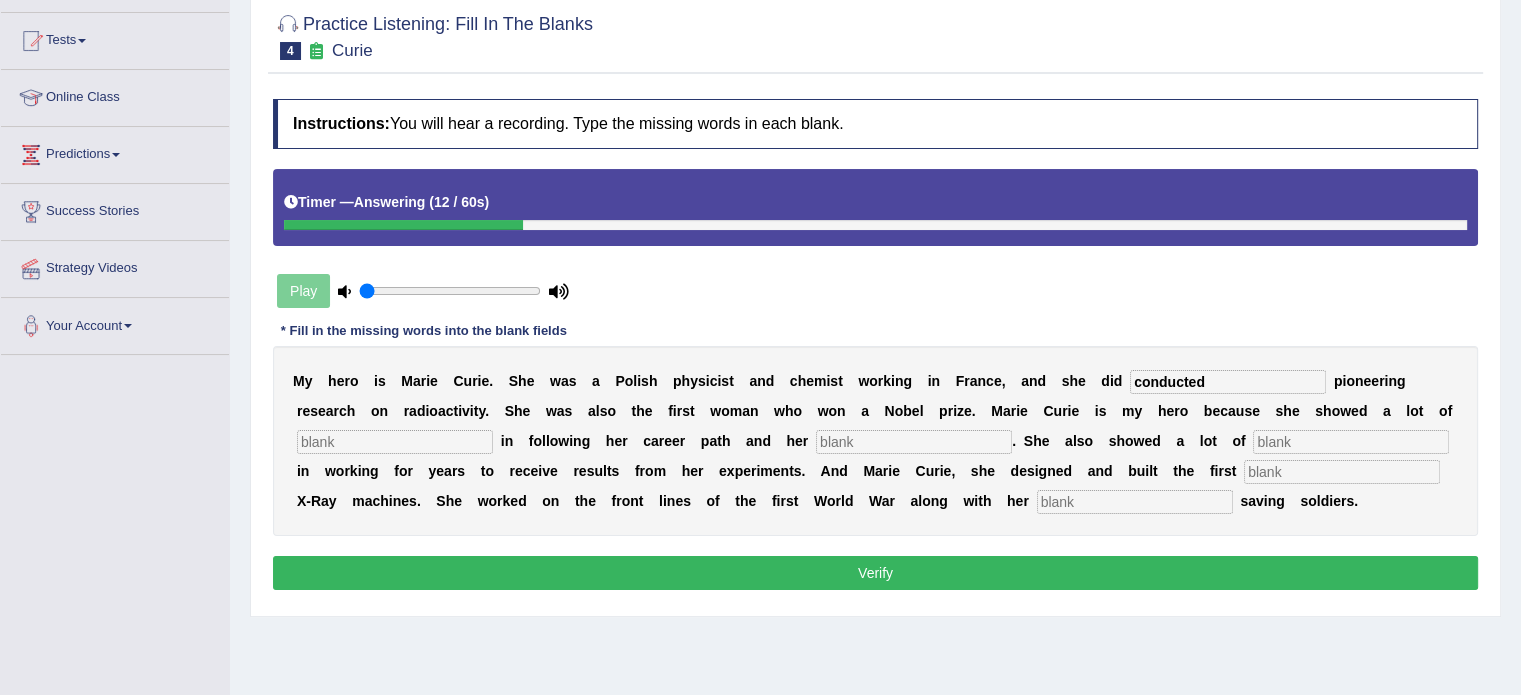 type on "conducted" 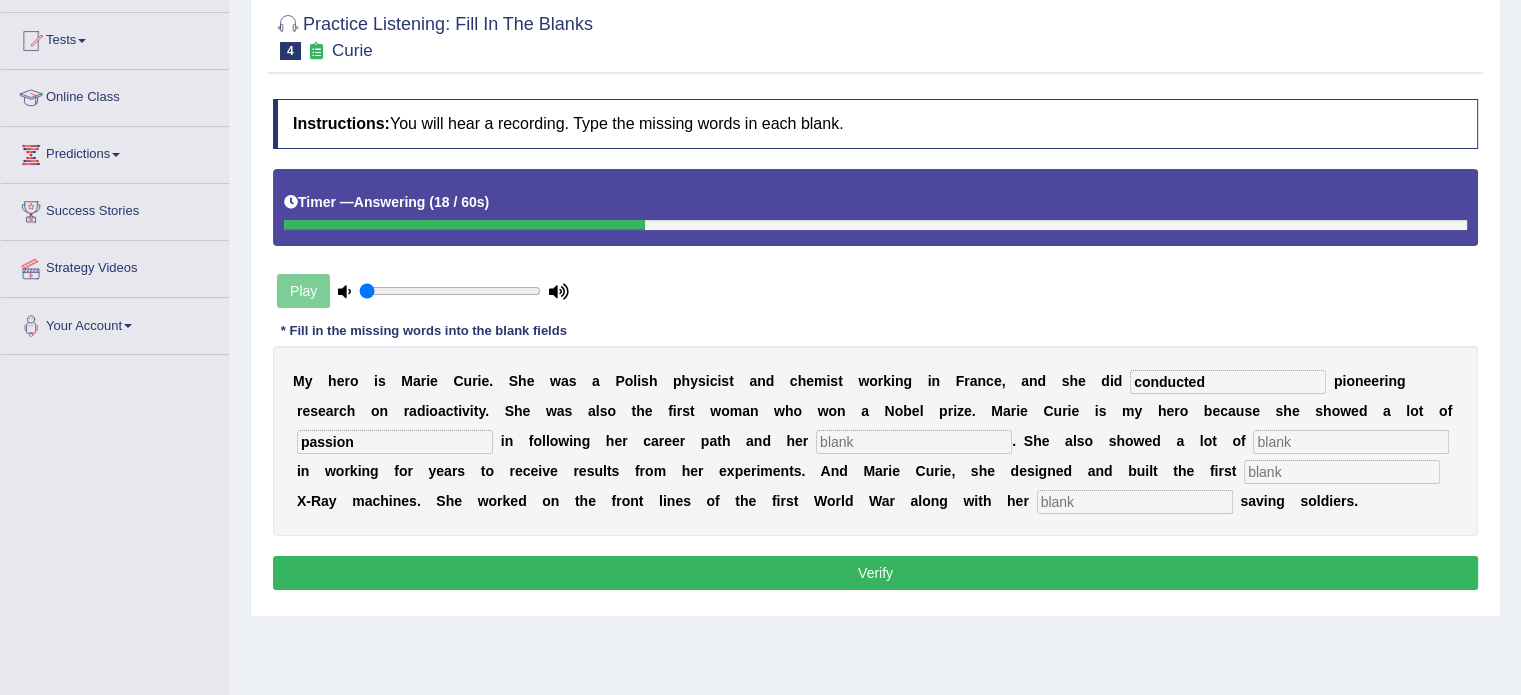 type on "passion" 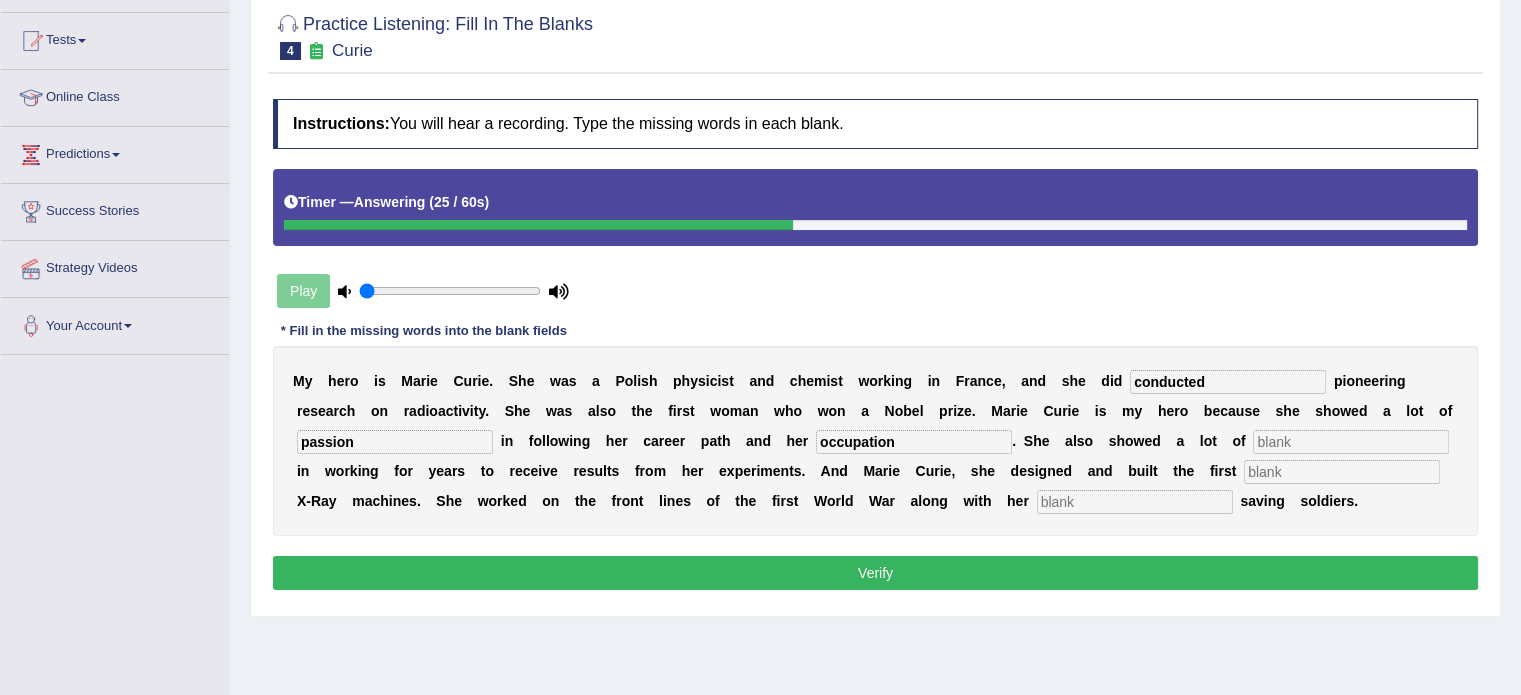 type on "occupation" 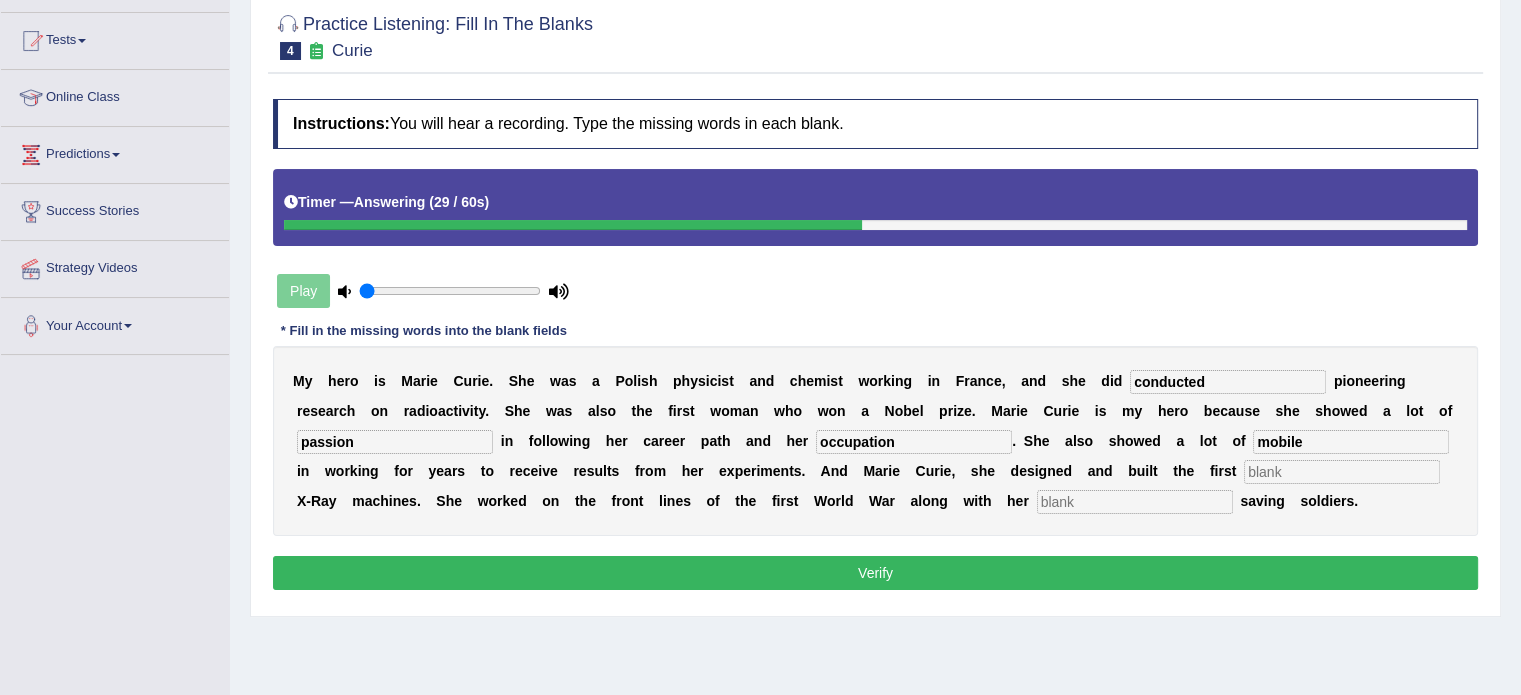 type on "mobile" 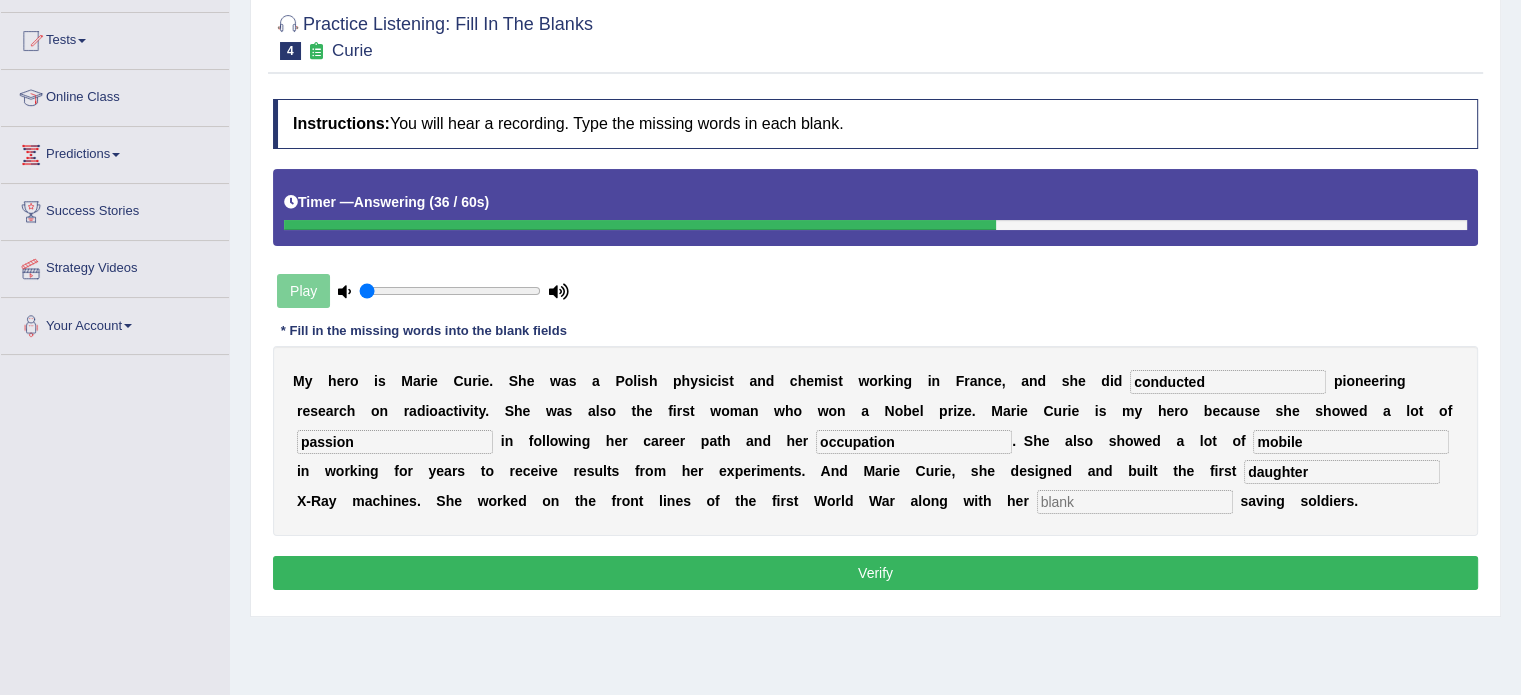 type on "daughter" 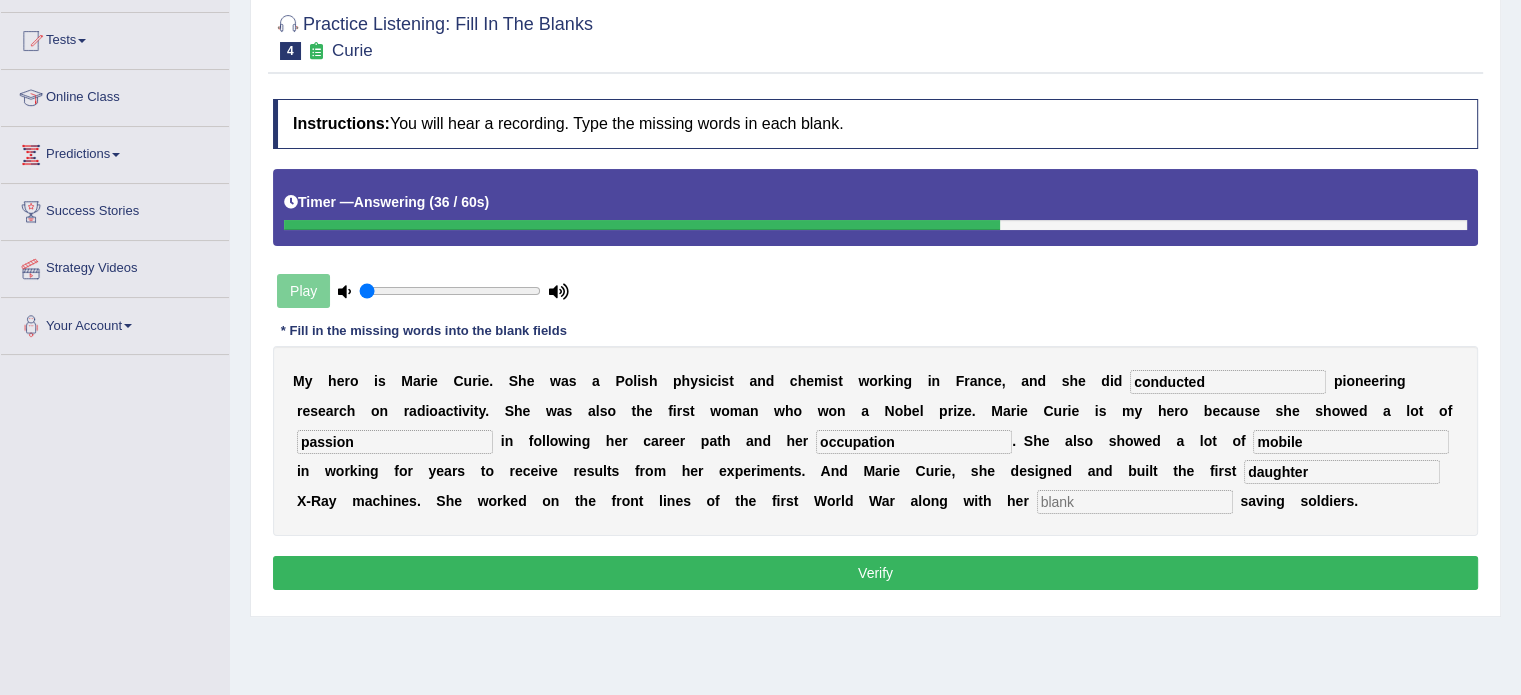 click at bounding box center [1135, 502] 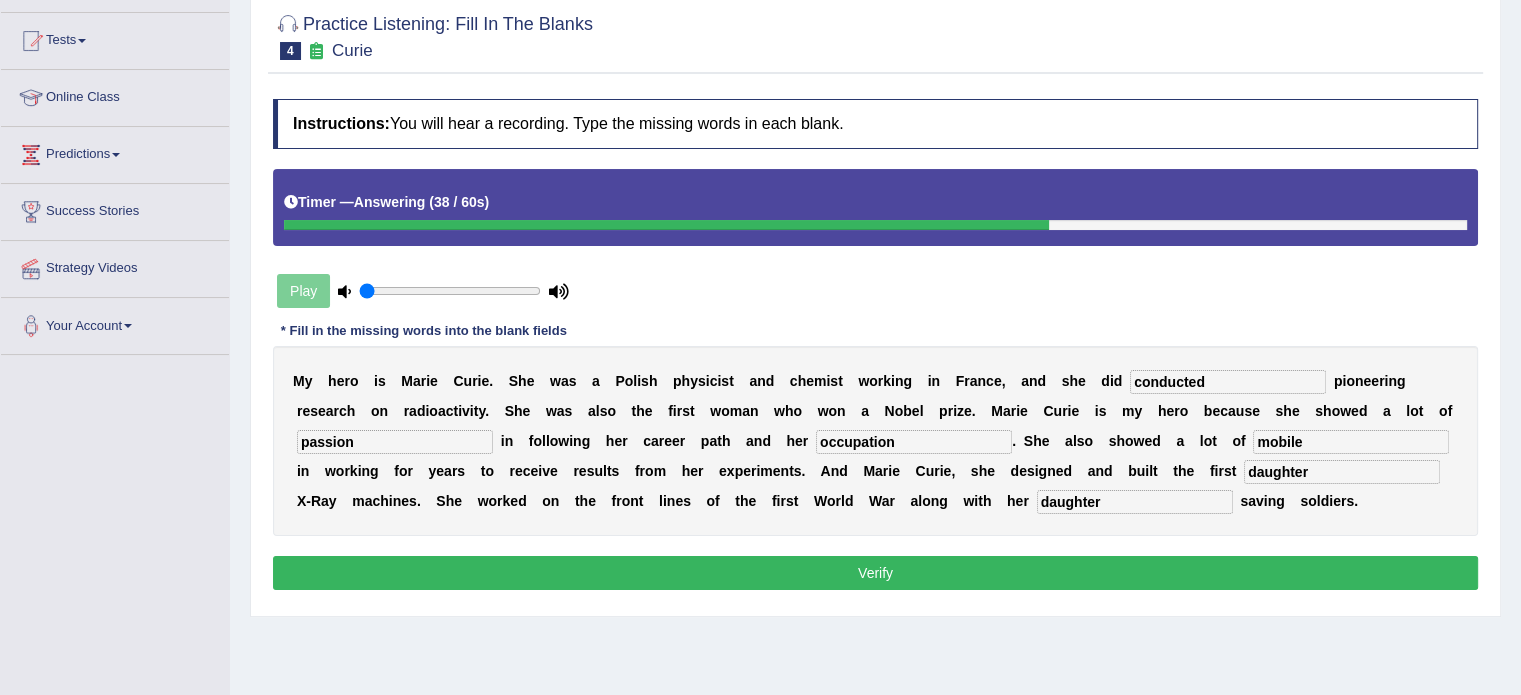 type on "daughter" 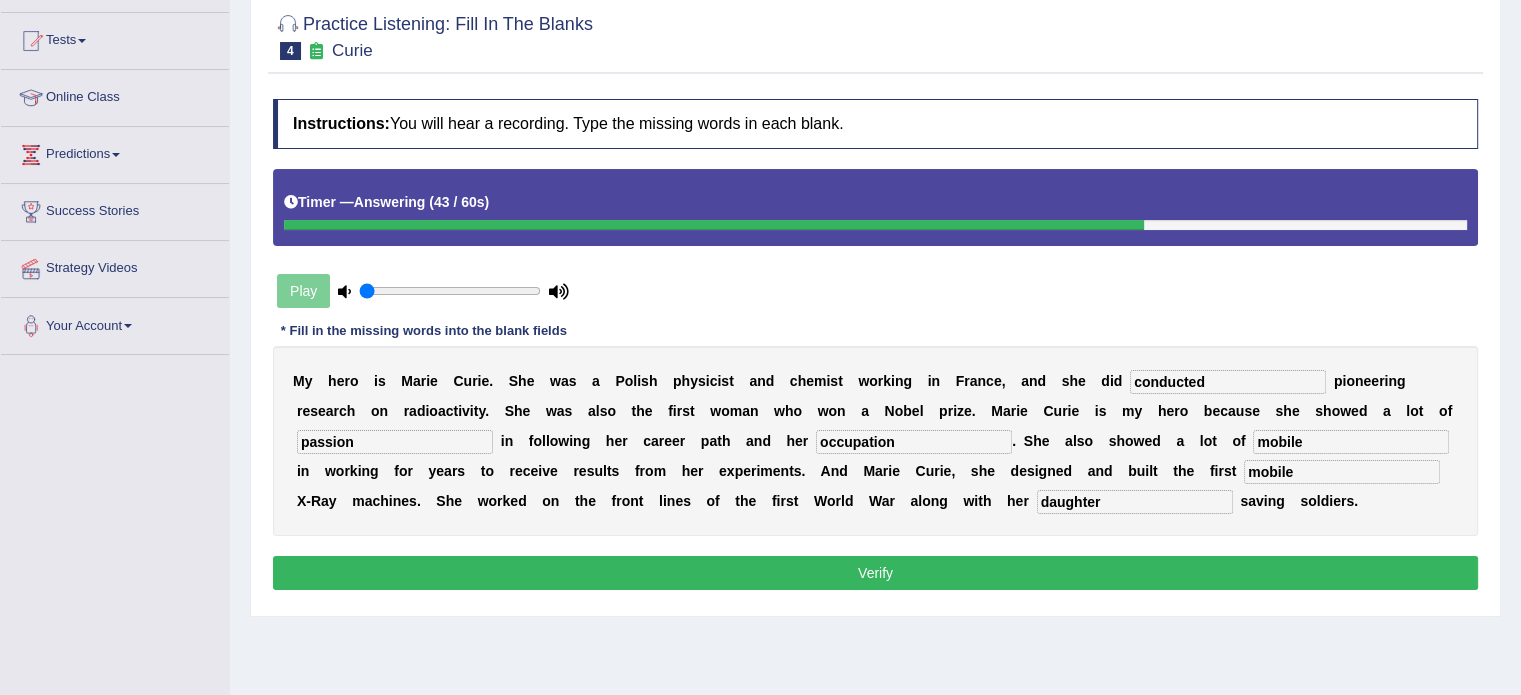type on "mobile" 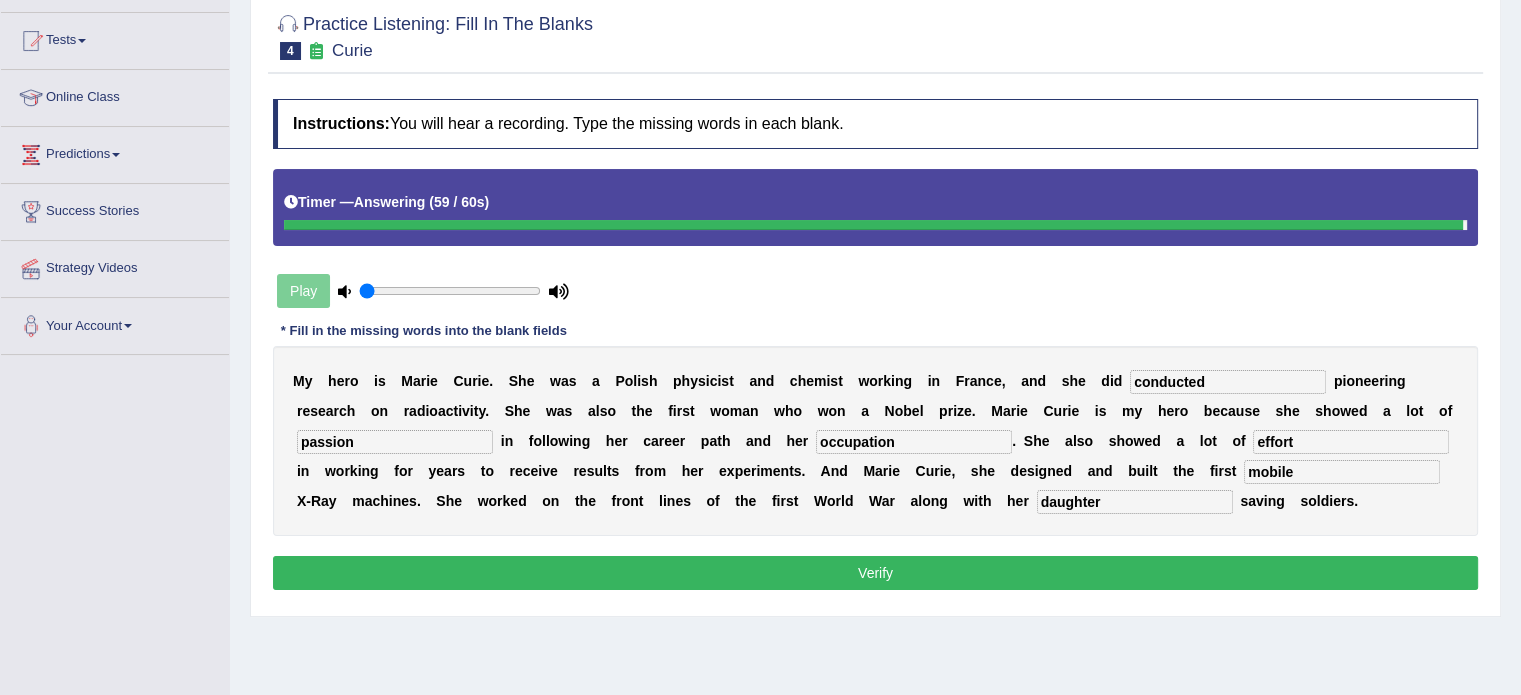 type on "effort" 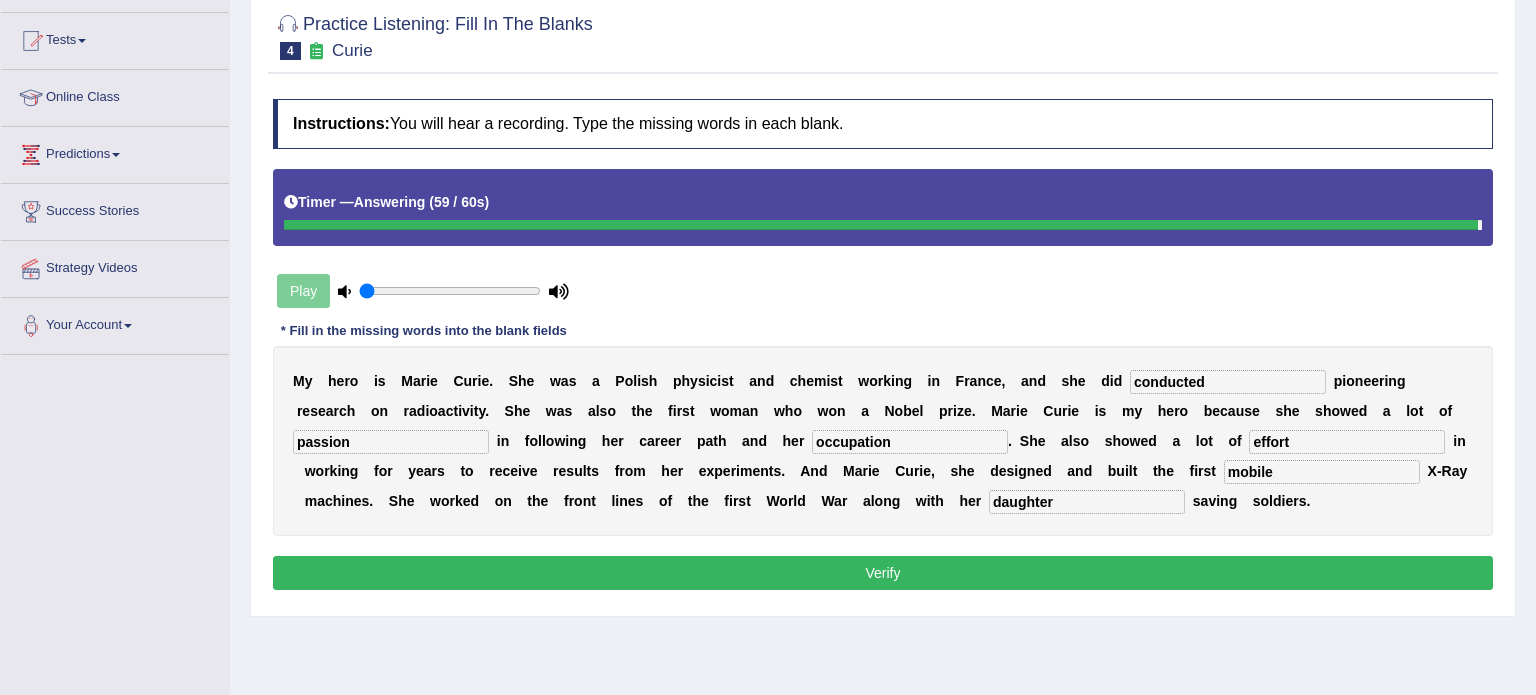 click on "M y       h e r o       i s       M a r i e       C u r i e .       S h e       w a s       a       P o l i s h       p h y s i c i s t       a n d       c h e m i s t       w o r k i n g       i n       F r a n c e ,       a n d       s h e       d i d    conducted    p i o n e e r i n g       r e s e a r c h       o n       r a d i o a c t i v i t y .       S h e       w a s       a l s o       t h e       f i r s t       w o m a n       w h o       w o n       a       N o b e l       p r i z e .       M a r i e       C u r i e       i s       m y       h e r o       b e c a u s e       s h e       s h o w e d       a       l o t       o f    passion    i n       f o l l o w i n g       h e r       c a r e e r       p a t h       a n d       h e r    occupation .    S h e       a l s o       s h o w e d       a       l o t       o f    effort    i n       w o r k i n g       f o r       y" at bounding box center [883, 441] 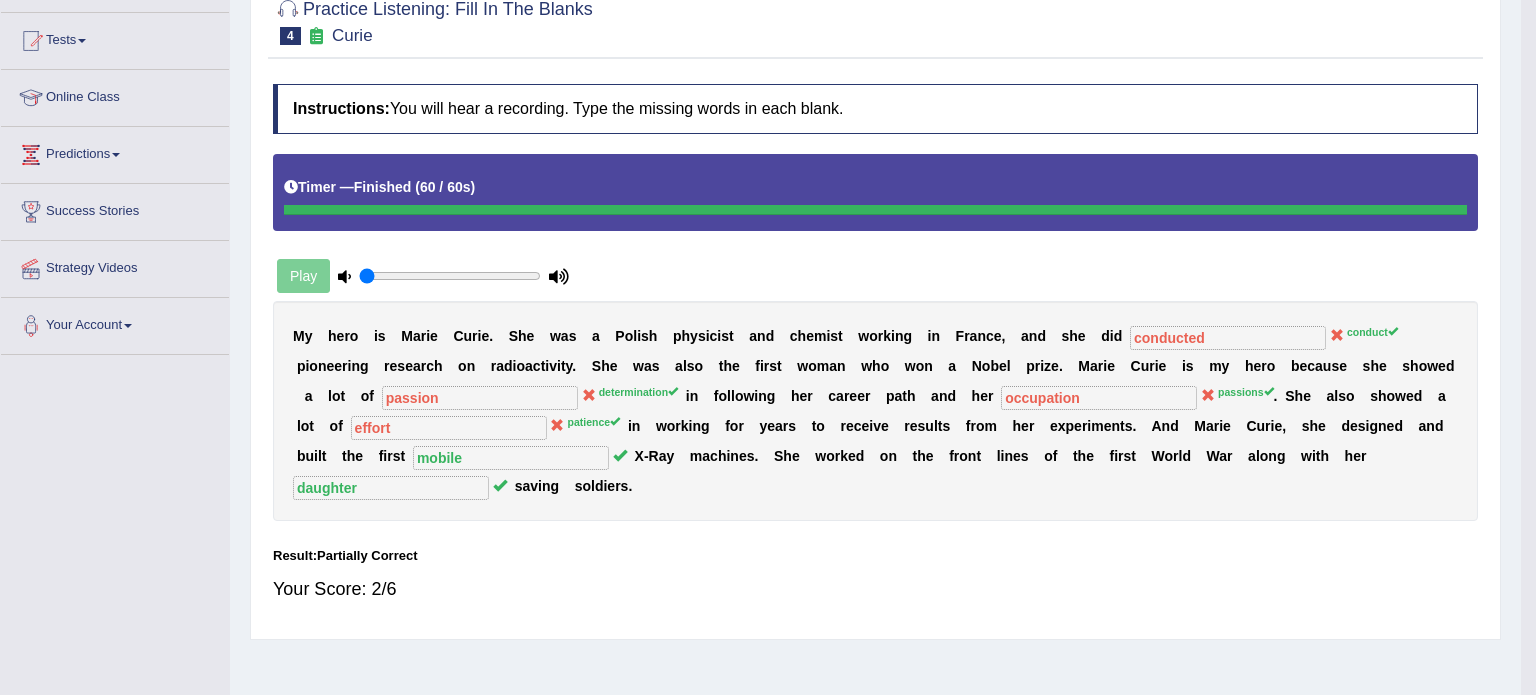 click on "Saving your answer..." at bounding box center [0, 0] 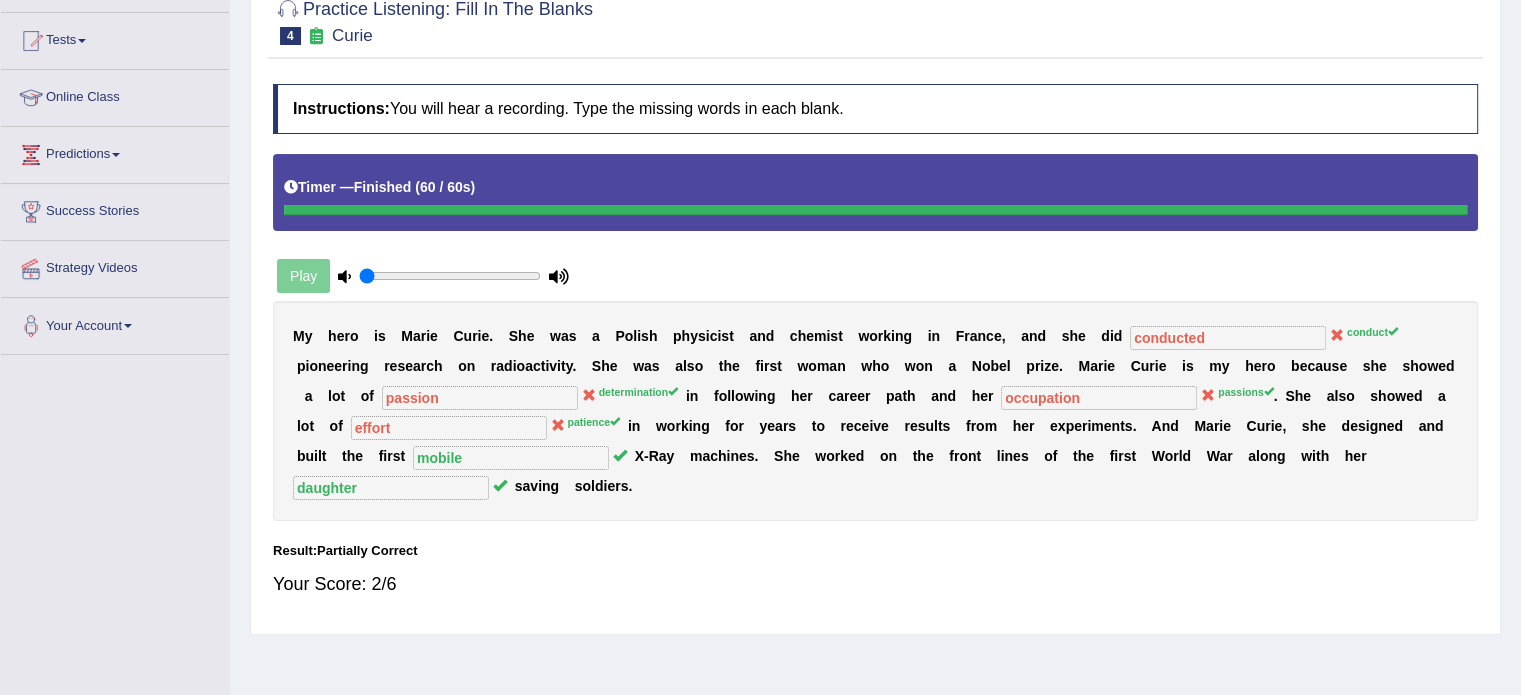 scroll, scrollTop: 0, scrollLeft: 0, axis: both 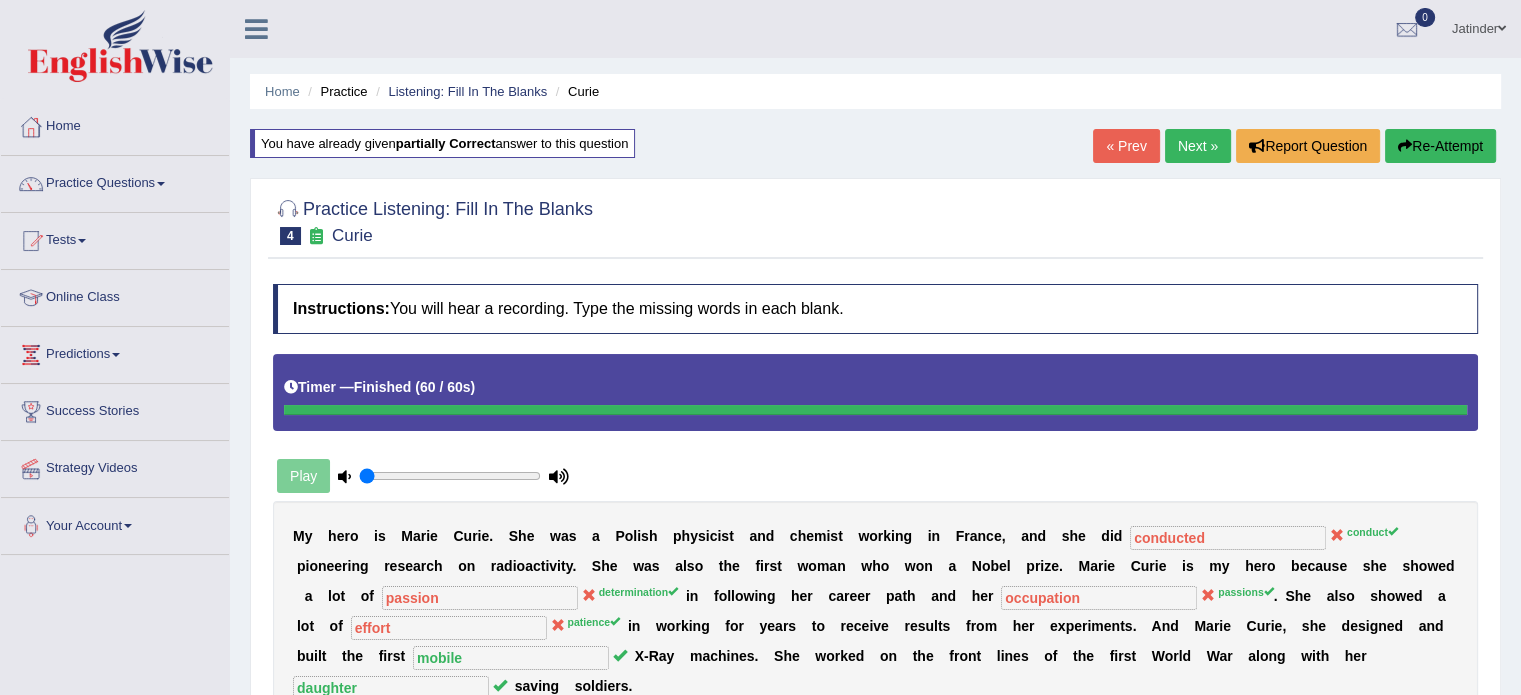 click on "Re-Attempt" at bounding box center [1440, 146] 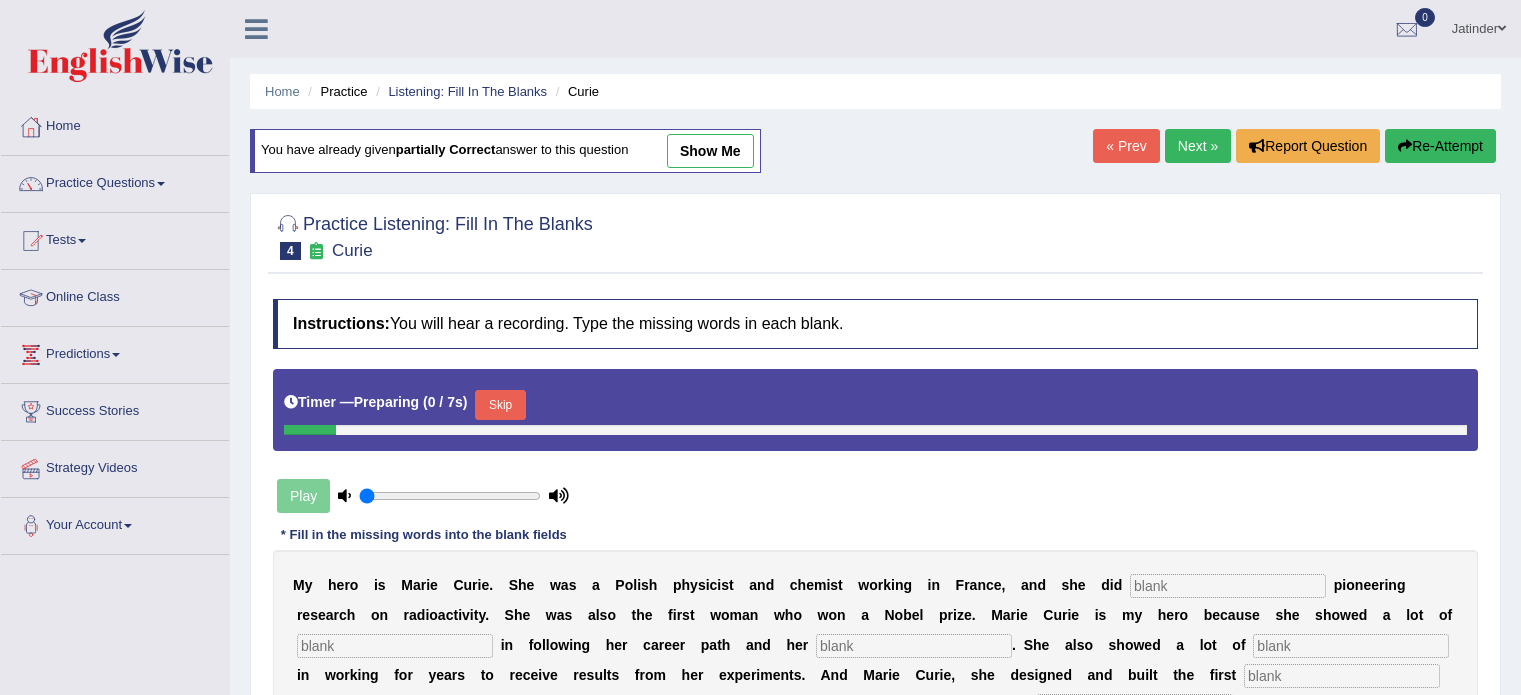 scroll, scrollTop: 0, scrollLeft: 0, axis: both 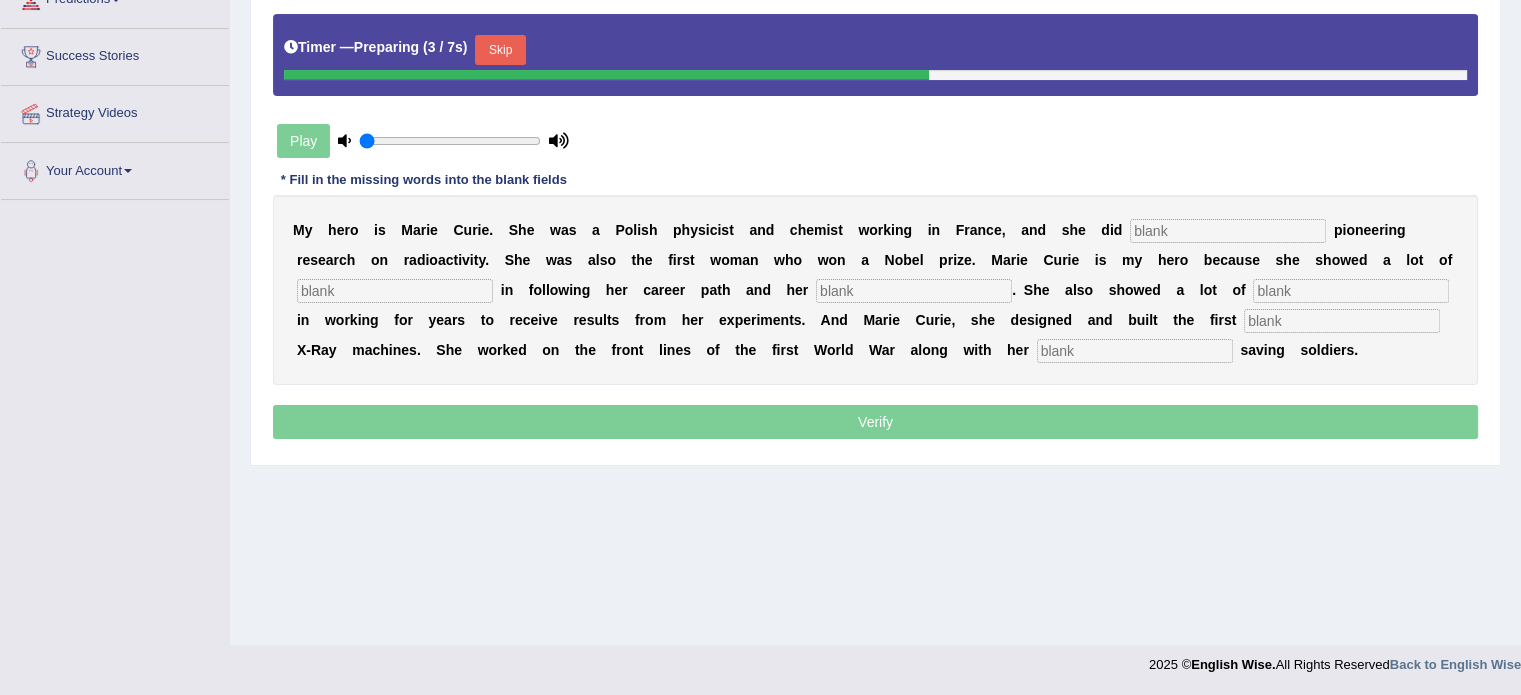 click on "M y     h e r o     i s     [FIRST]     [LAST] .     S h e     w a s     a     [NATIONALITY]     p h y s i c i s t     a n d     c h e m i s t     w o r k i n g     i n     [COUNTRY] ,     a n d     s h e     d i d     p i o n e e r i n g     r e s e a r c h     o n     r a d i o a c t i v i t y .     S h e     w a s     a l s o     t h e     f i r s t     w o m a n     w h o     w o n     a     N o b e l     p r i z e .     [FIRST]     [LAST]     i s     m y     h e r o     b e c a u s e     s h e     s h o w e d     a     l o t     o f     i n     f o l l o w i n g     h e r     c a r e e r     p a t h     a n d     h e r     .     S h e     a l s o     s h o w e d     a     l o t     o f     i n     w o r k i n g     f o r     y e a r s     t o     r e c e" at bounding box center (875, 290) 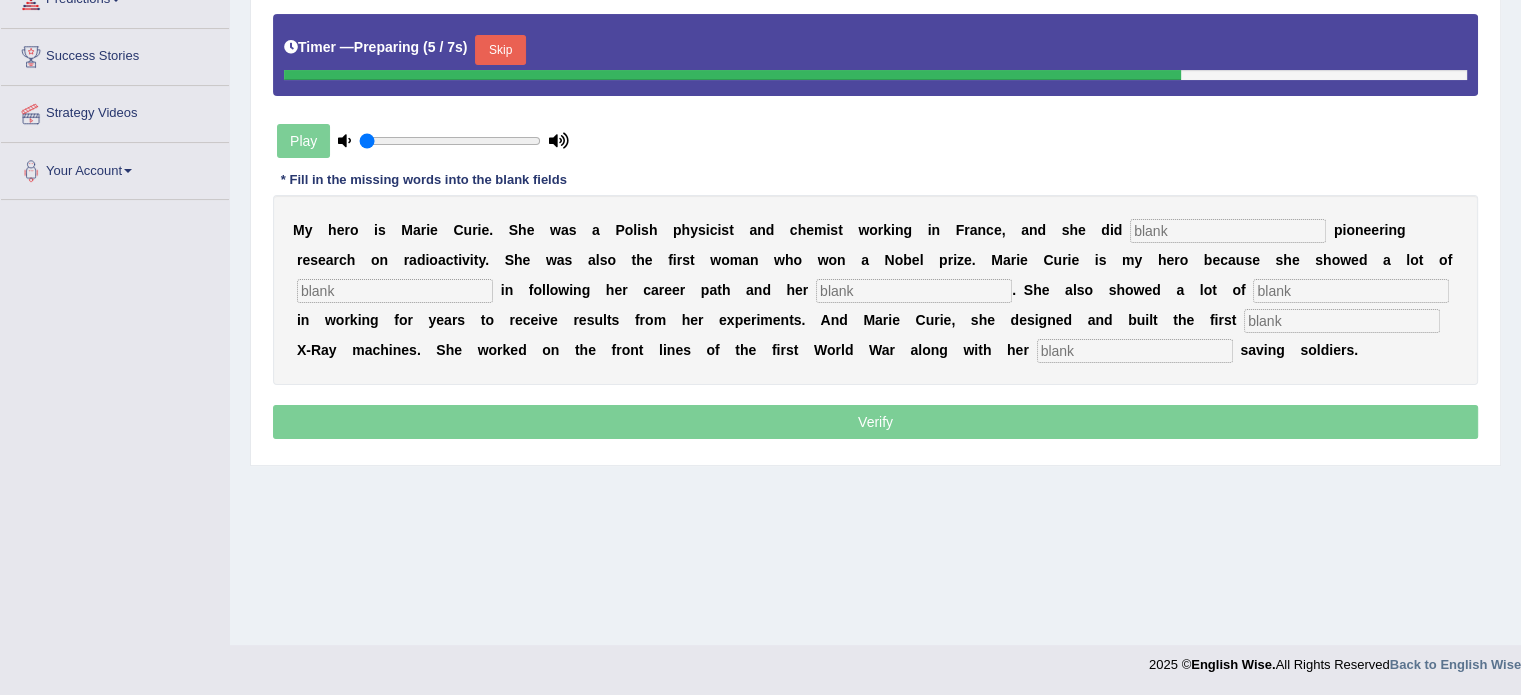 click at bounding box center [1228, 231] 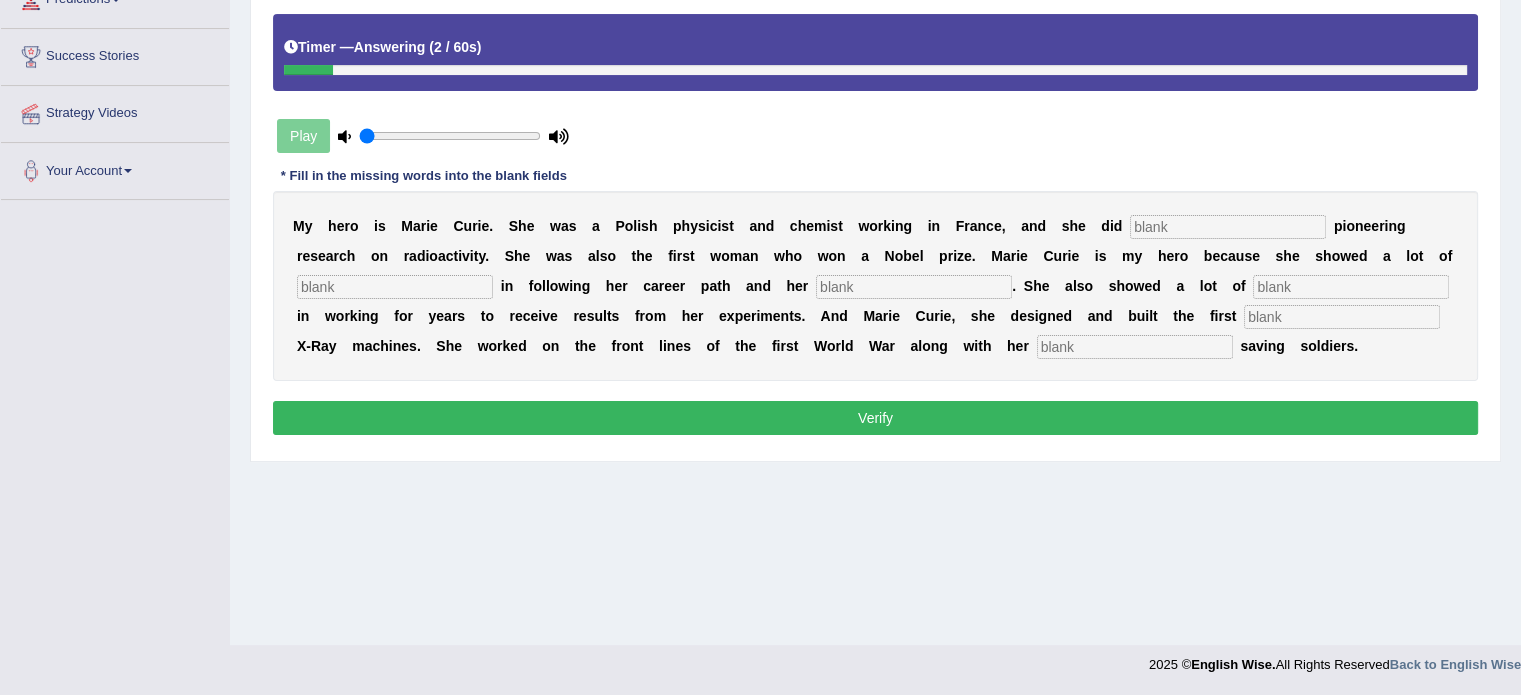click on "M y       h e r o       i s       M a r i e       C u r i e .       S h e       w a s       a       P o l i s h       p h y s i c i s t       a n d       c h e m i s t       w o r k i n g       i n       F r a n c e ,       a n d       s h e       d i d       p i o n e e r i n g       r e s e a r c h       o n       r a d i o a c t i v i t y .       S h e       w a s       a l s o       t h e       f i r s t       w o m a n       w h o       w o n       a       N o b e l       p r i z e .       M a r i e       C u r i e       i s       m y       h e r o       b e c a u s e       s h e       s h o w e d       a       l o t       o f       i n       f o l l o w i n g       h e r       c a r e e r       p a t h       a n d       h e r    .    S h e       a l s o       s h o w e d       a       l o t       o f       i n       w o r k i n g       f o r       y e a r s       t o       r e c e" at bounding box center [875, 286] 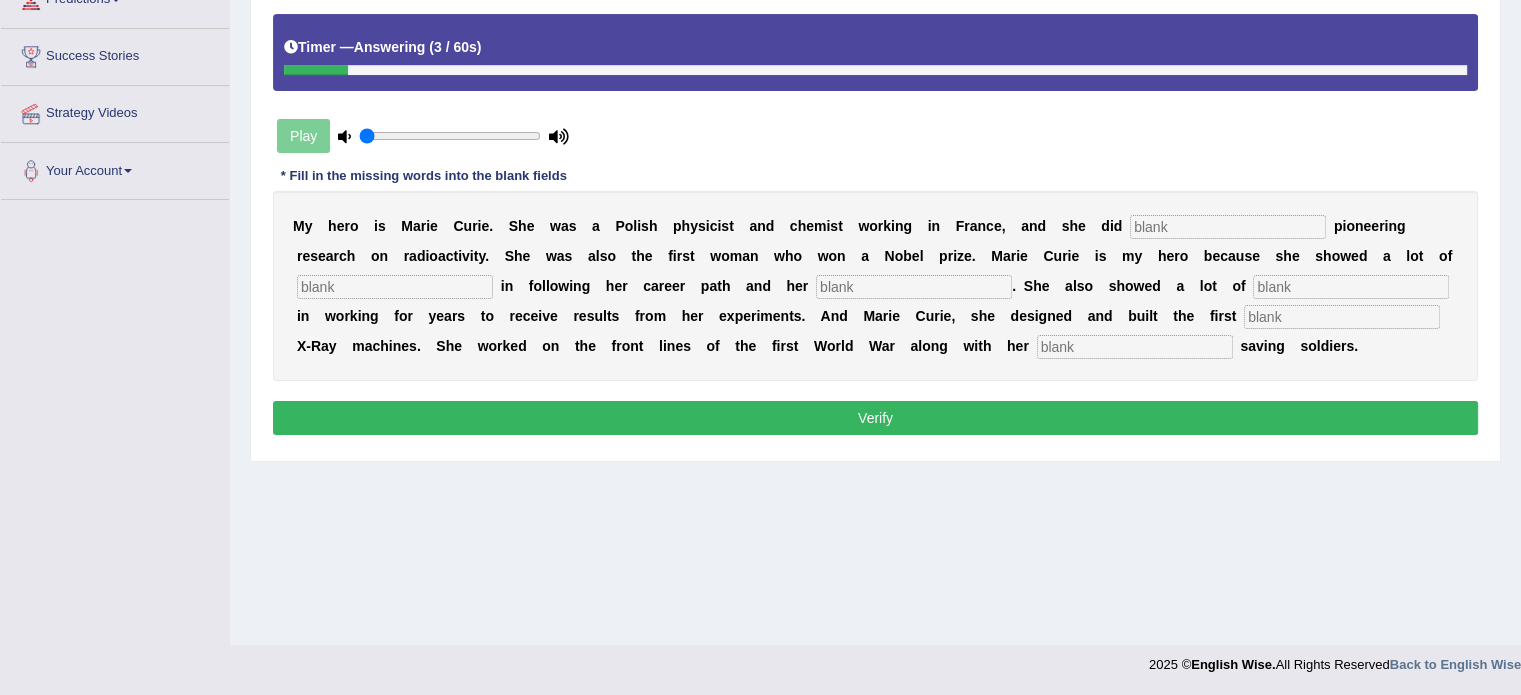 click at bounding box center (1228, 227) 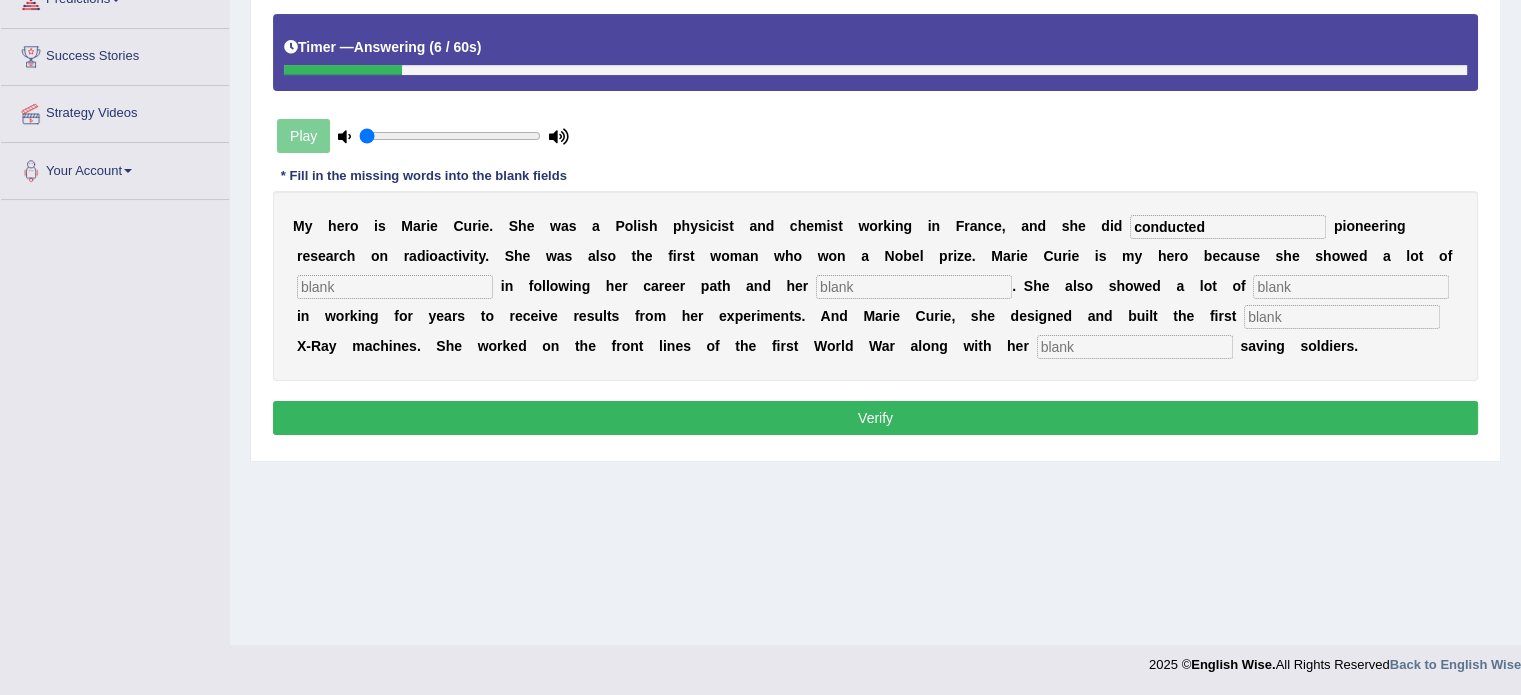 type on "conducted" 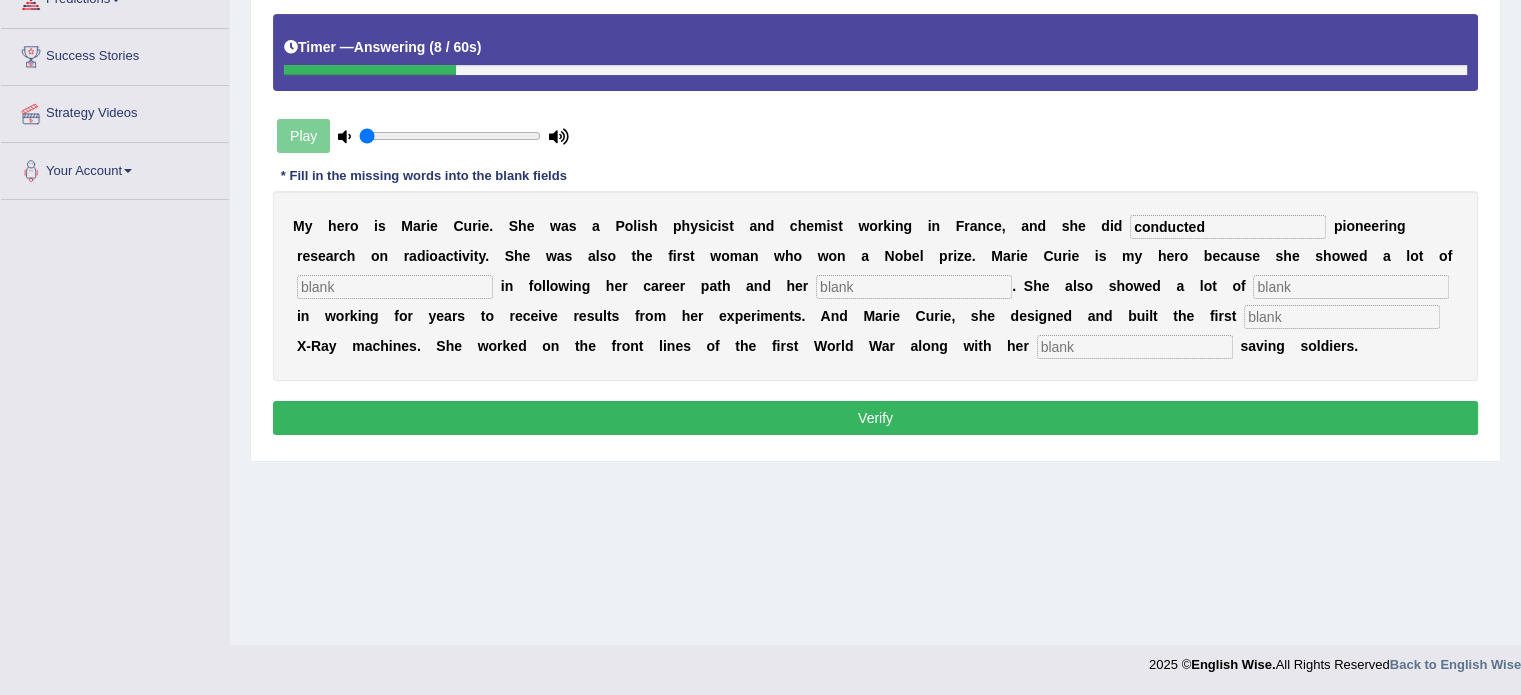 type on "s" 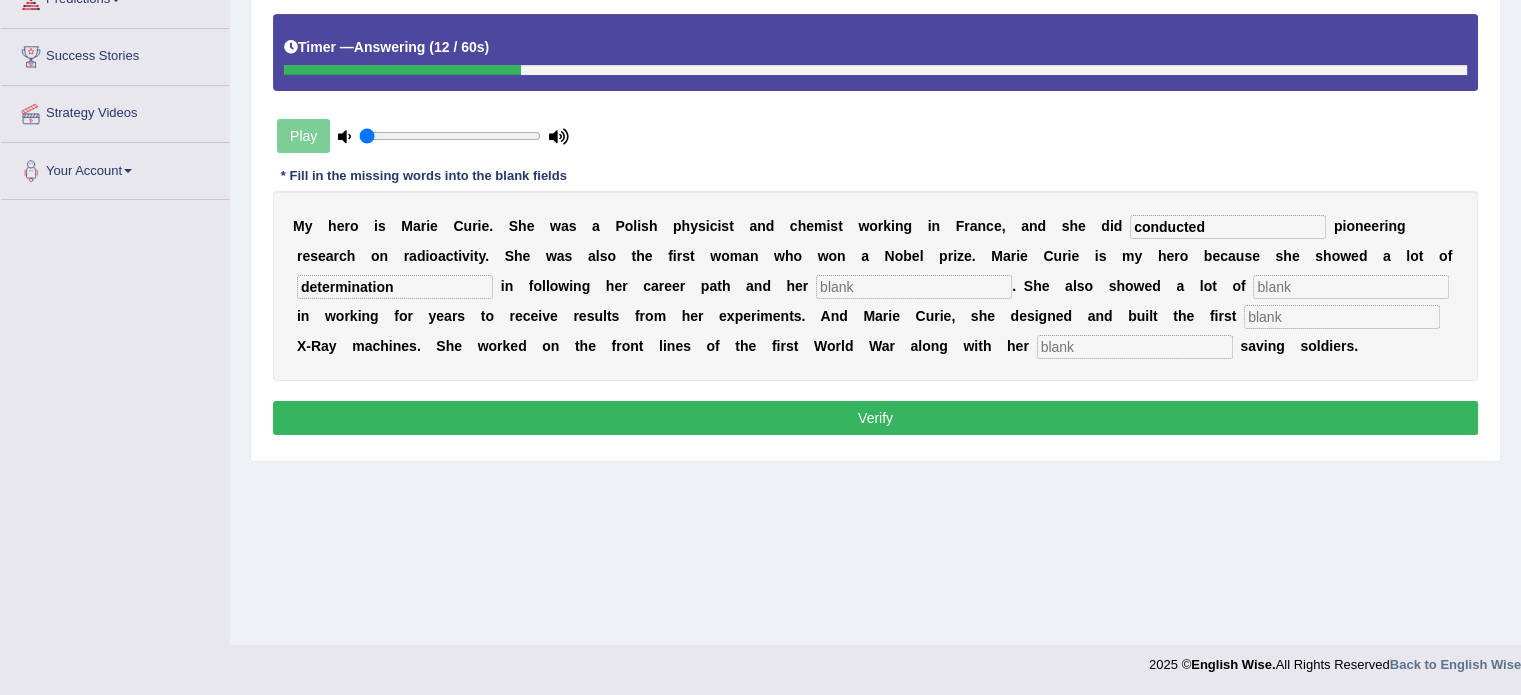 type on "determination" 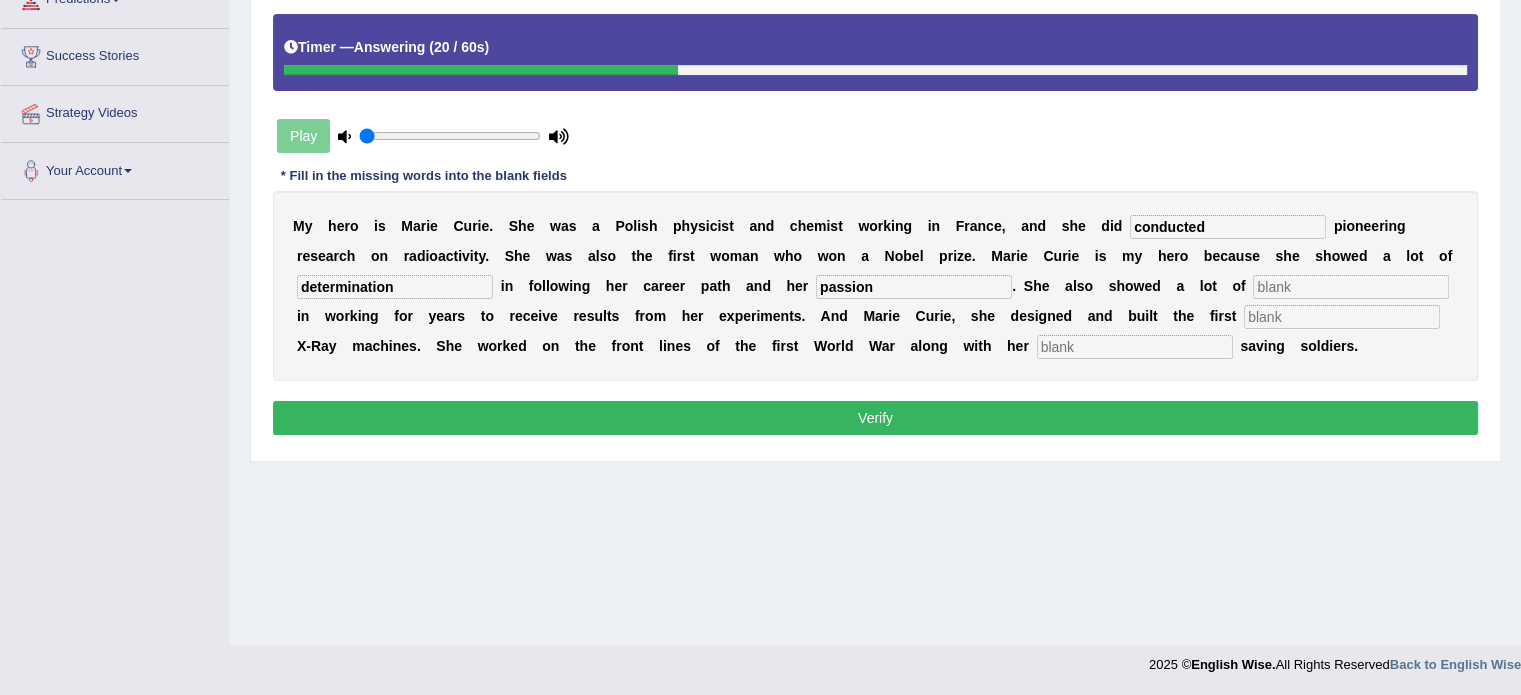 type on "passion" 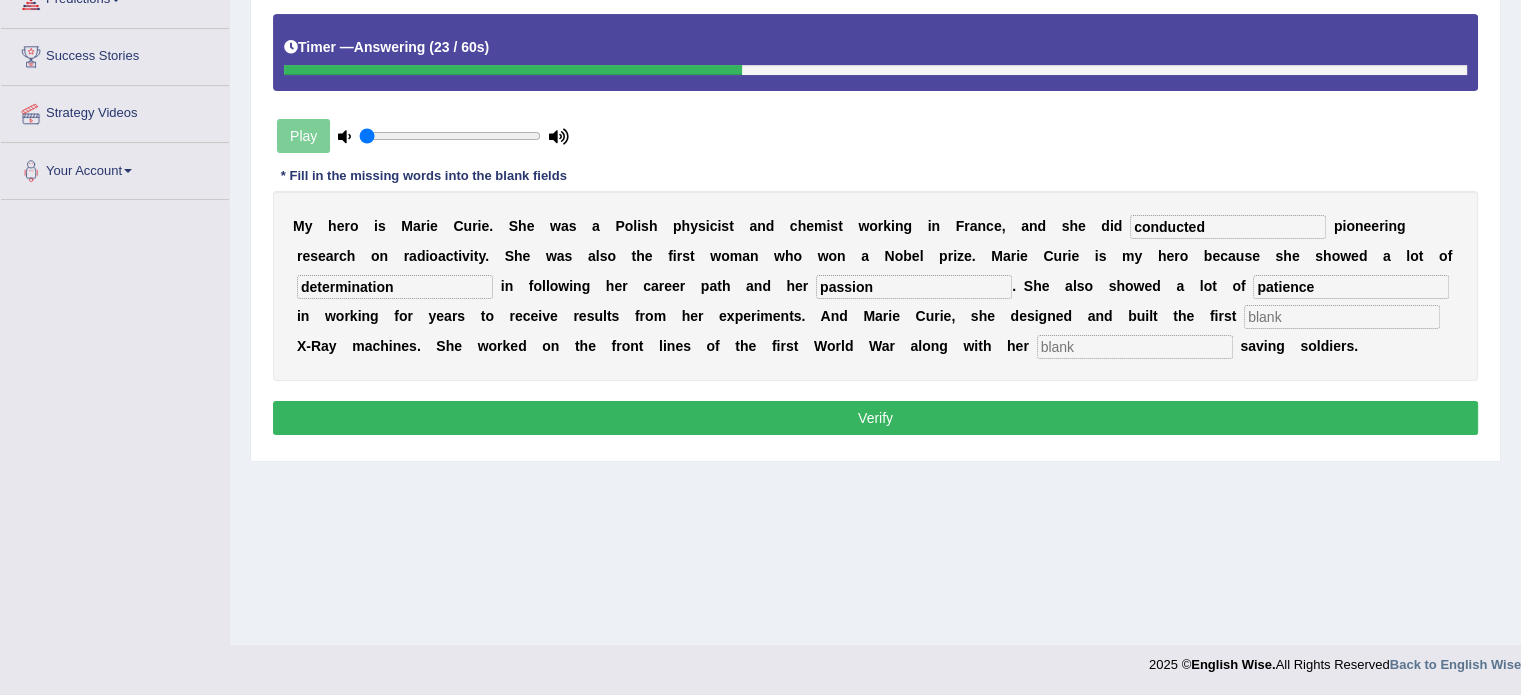 type on "patience" 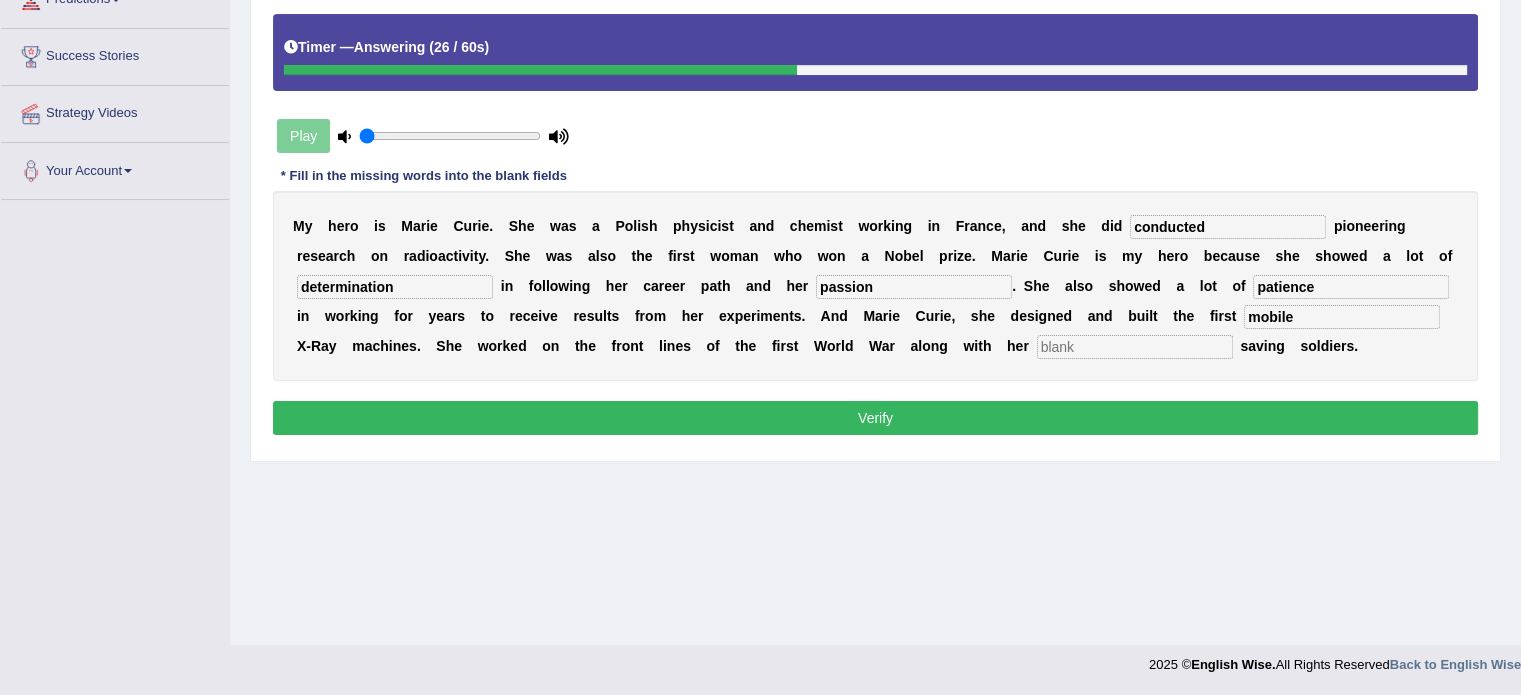 type on "mobile" 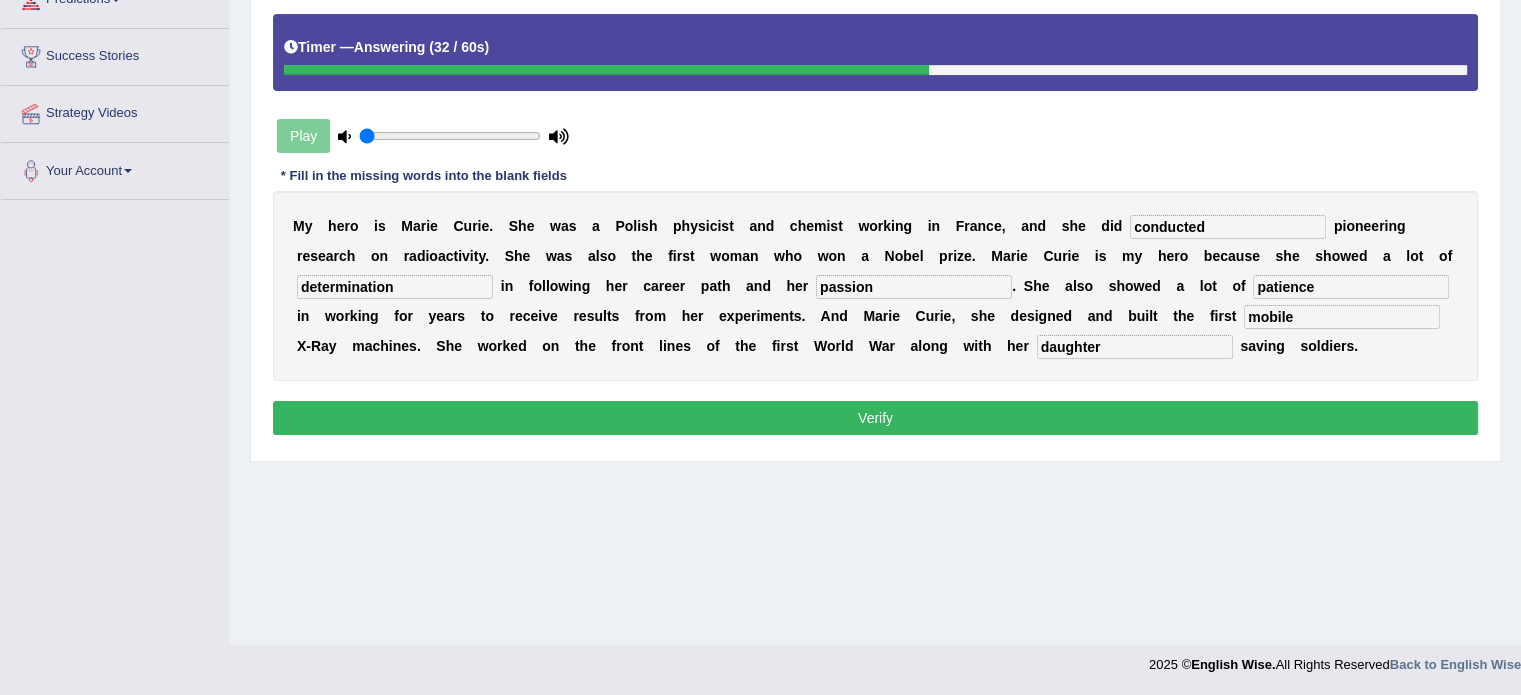type on "daughter" 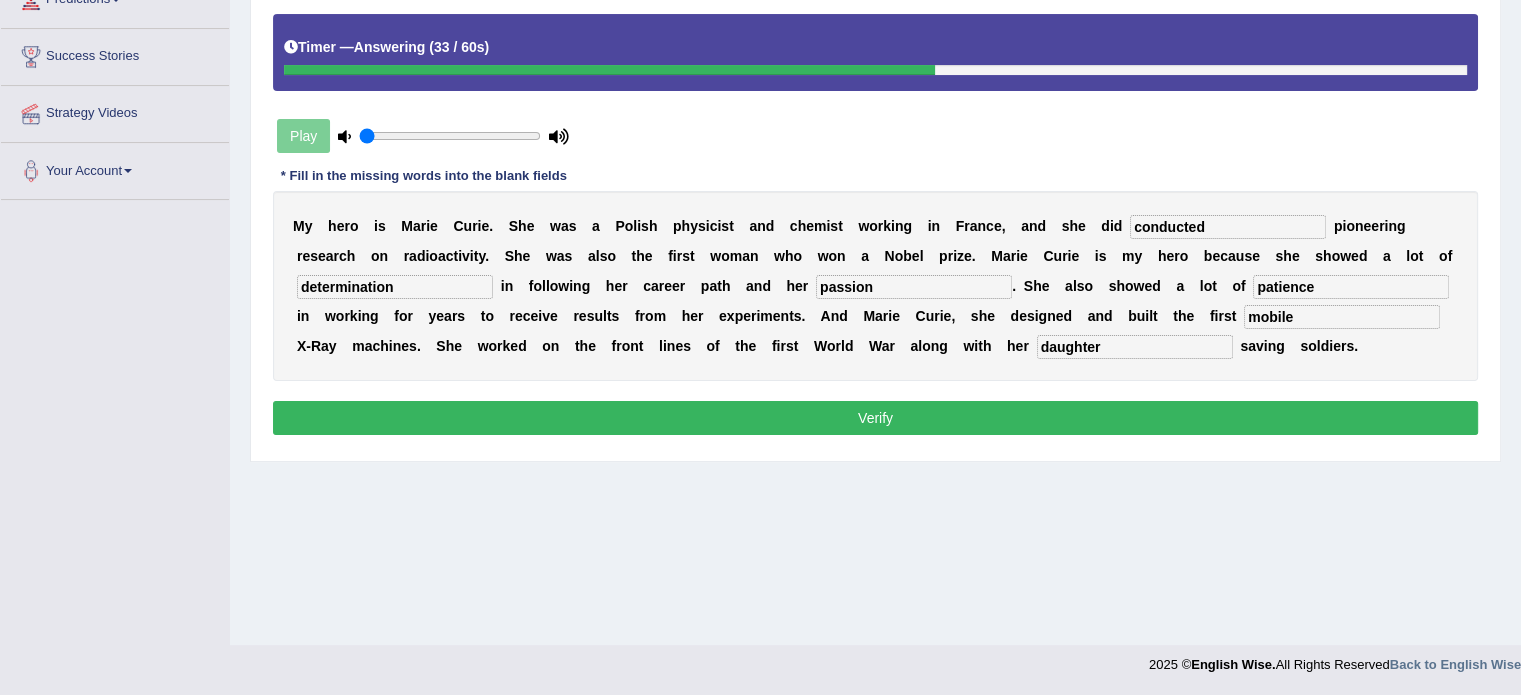 click on "conducted" at bounding box center [1228, 227] 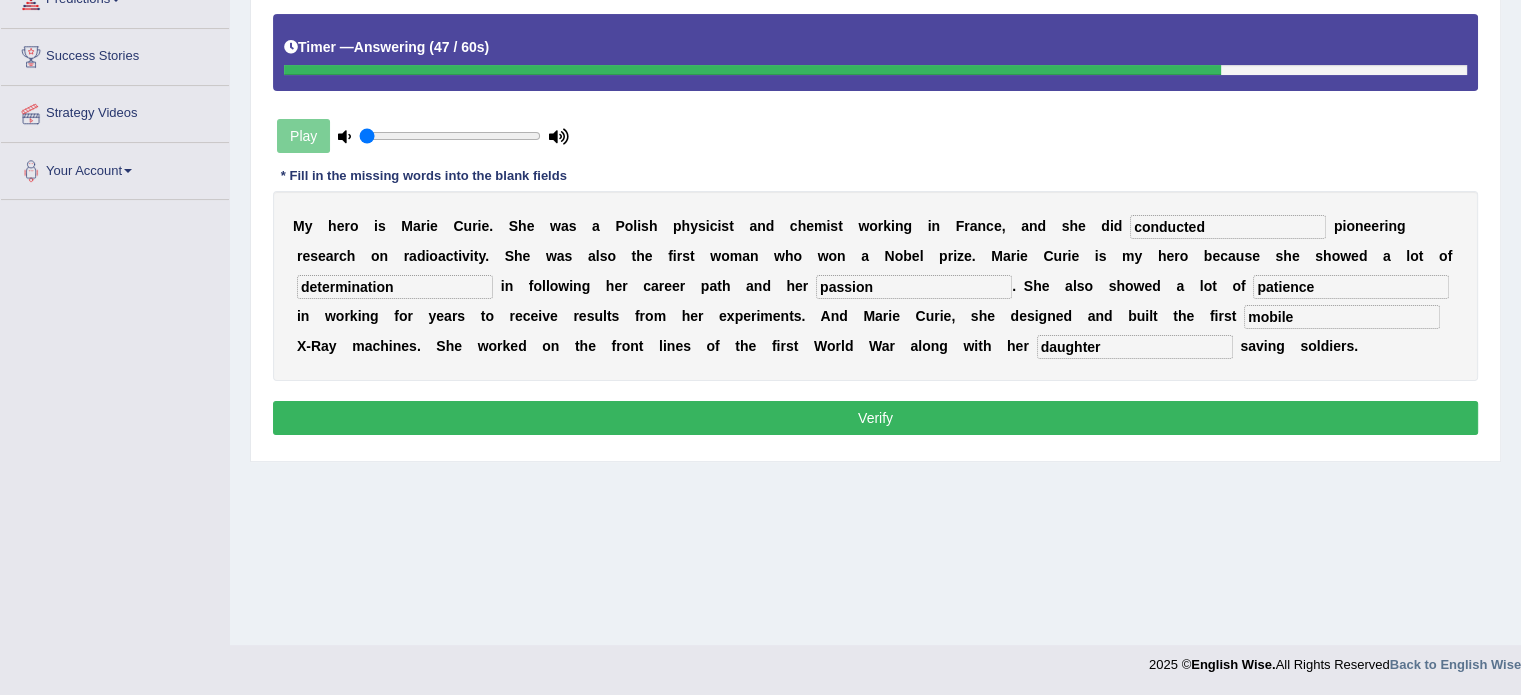 click on "Verify" at bounding box center [875, 418] 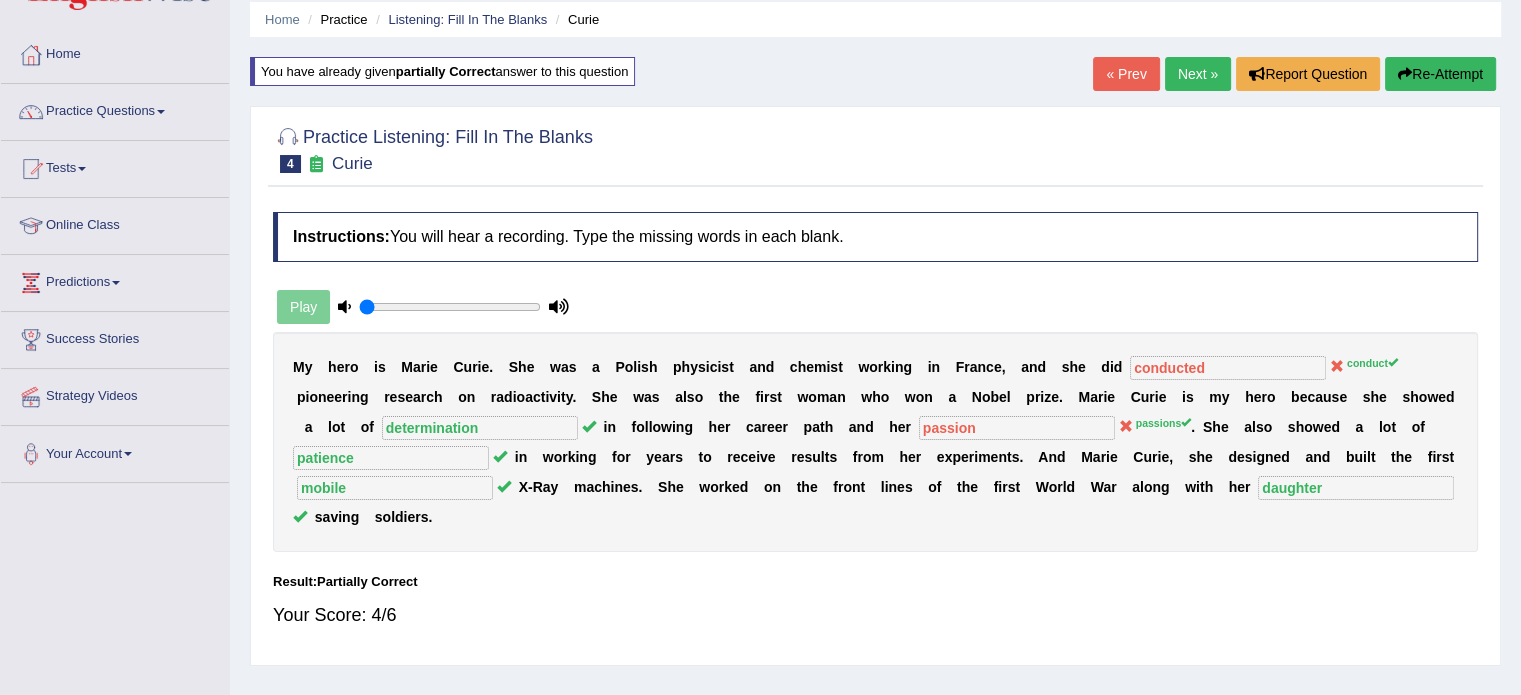 scroll, scrollTop: 71, scrollLeft: 0, axis: vertical 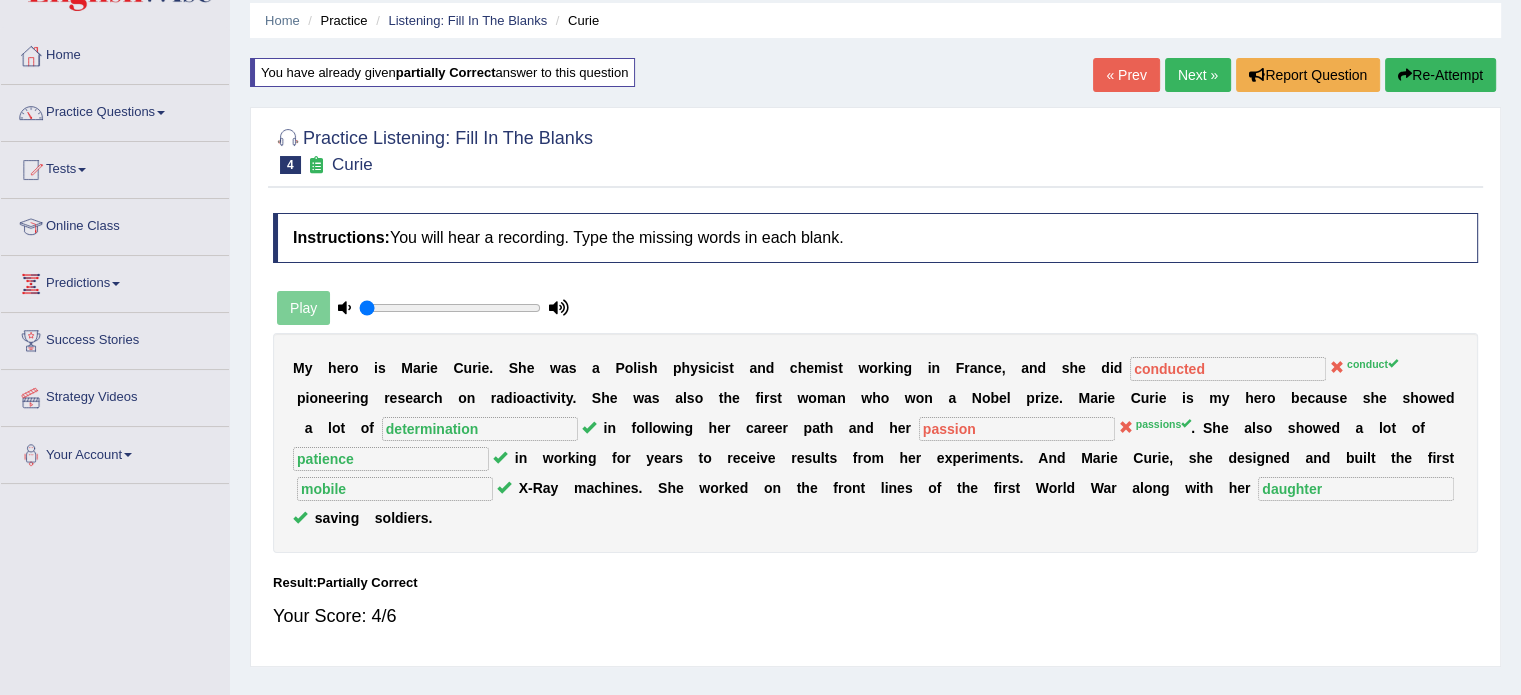 click on "Re-Attempt" at bounding box center (1440, 75) 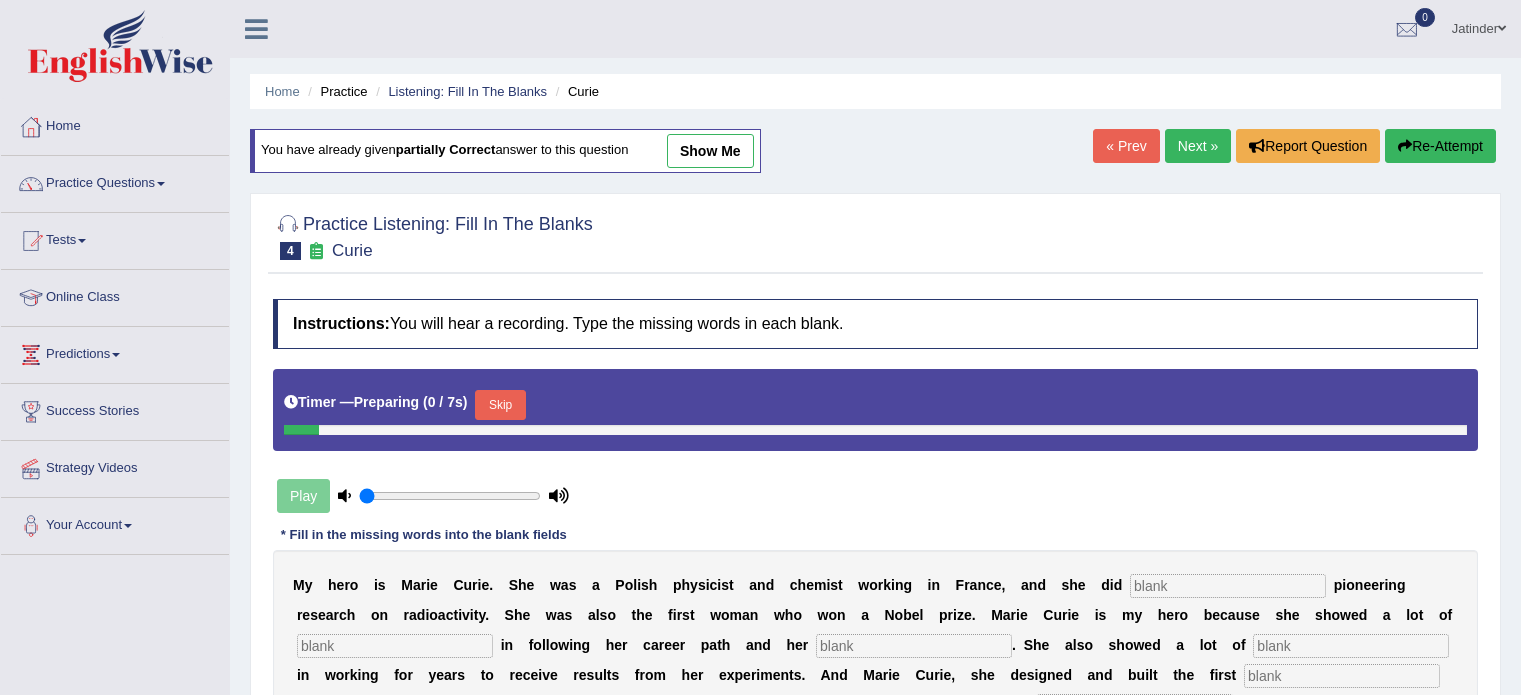 scroll, scrollTop: 71, scrollLeft: 0, axis: vertical 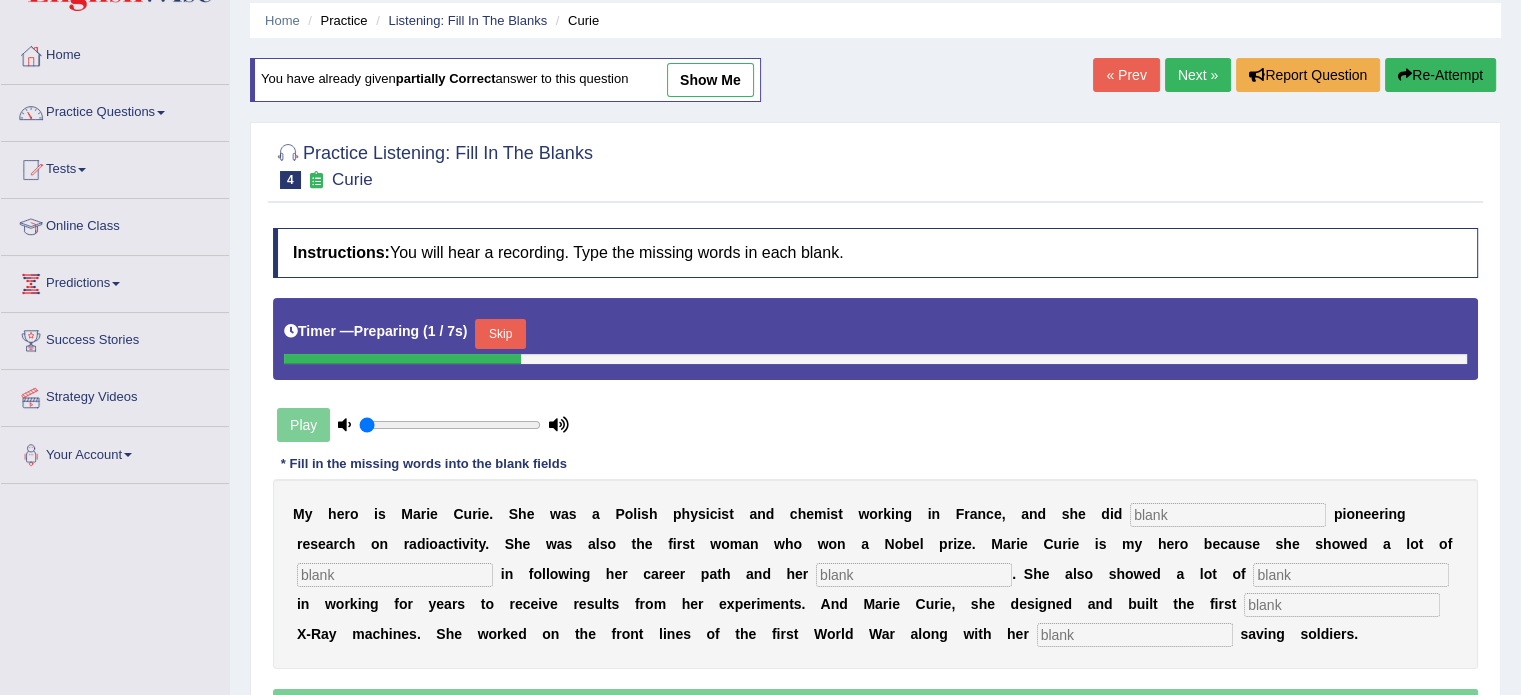 click on "Skip" at bounding box center [500, 334] 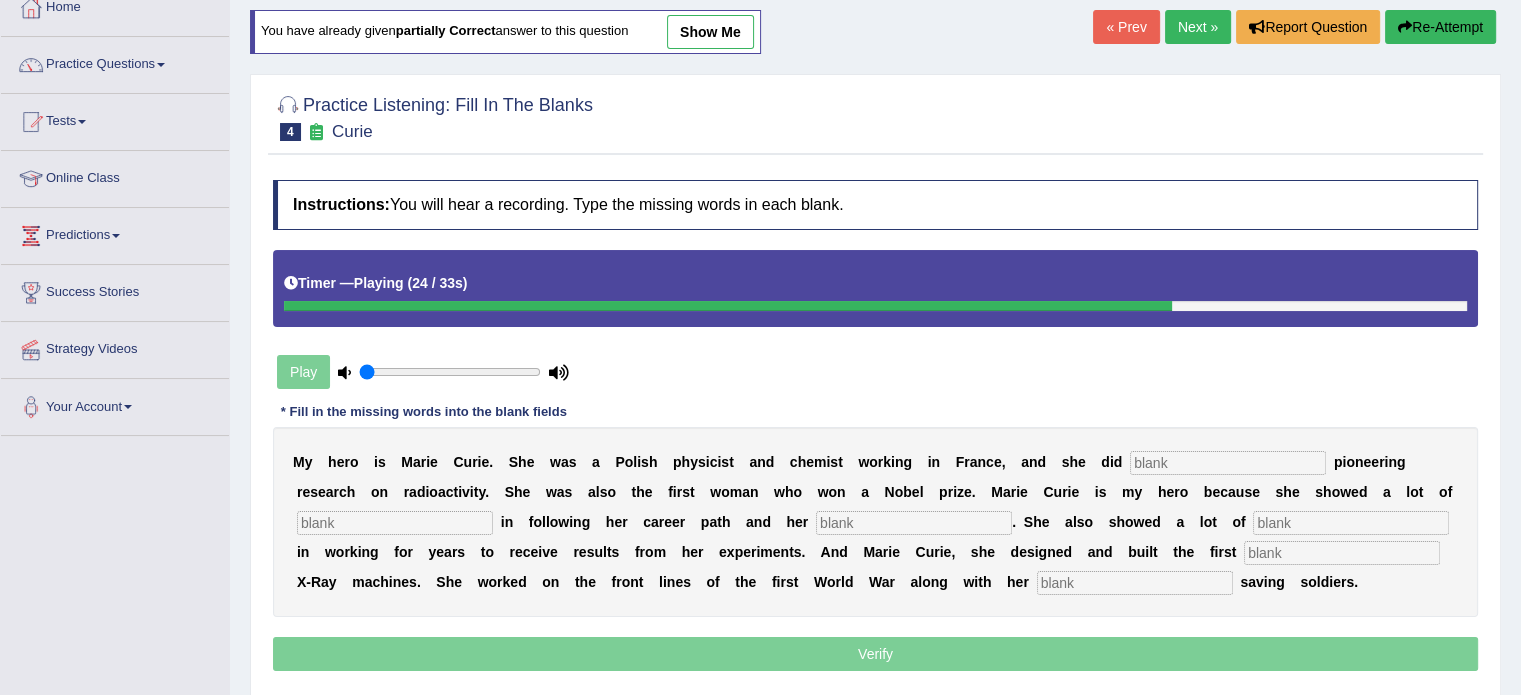 scroll, scrollTop: 78, scrollLeft: 0, axis: vertical 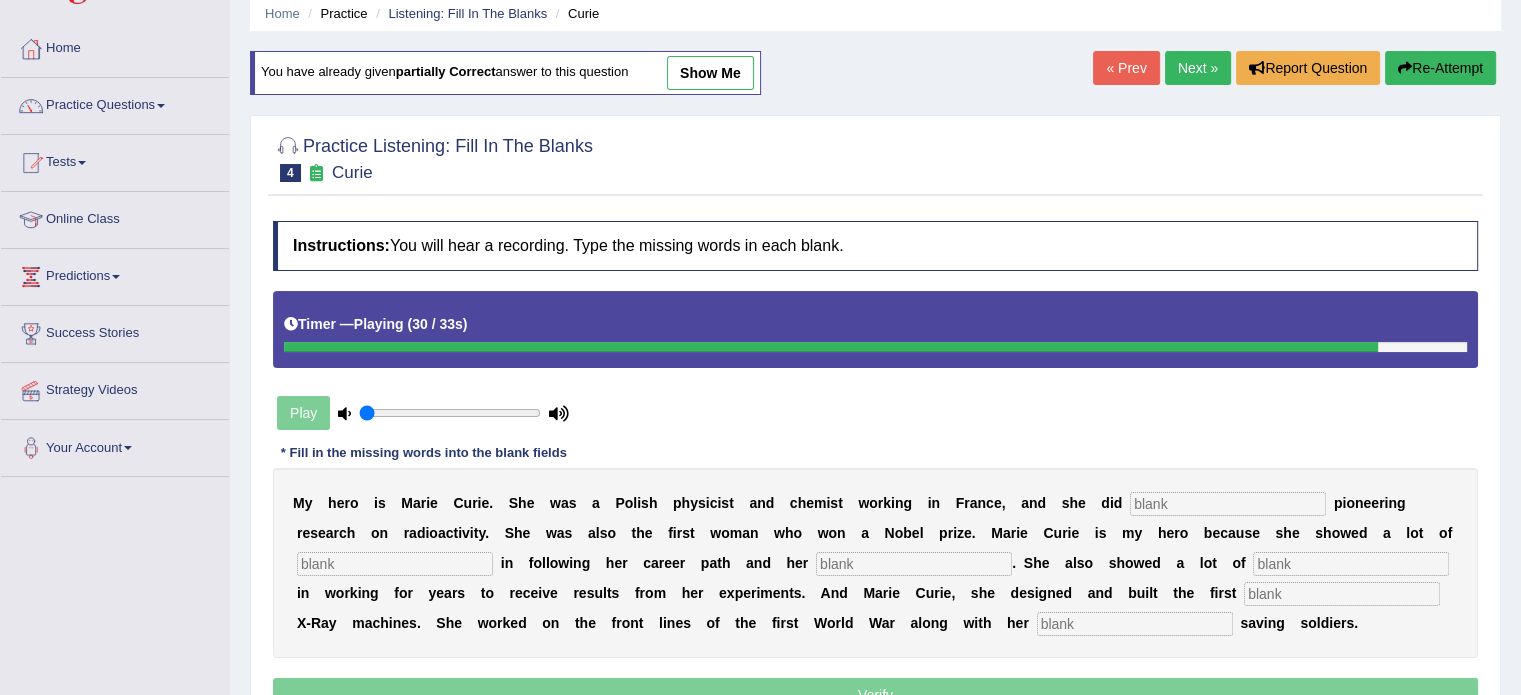 click on "Next »" at bounding box center [1198, 68] 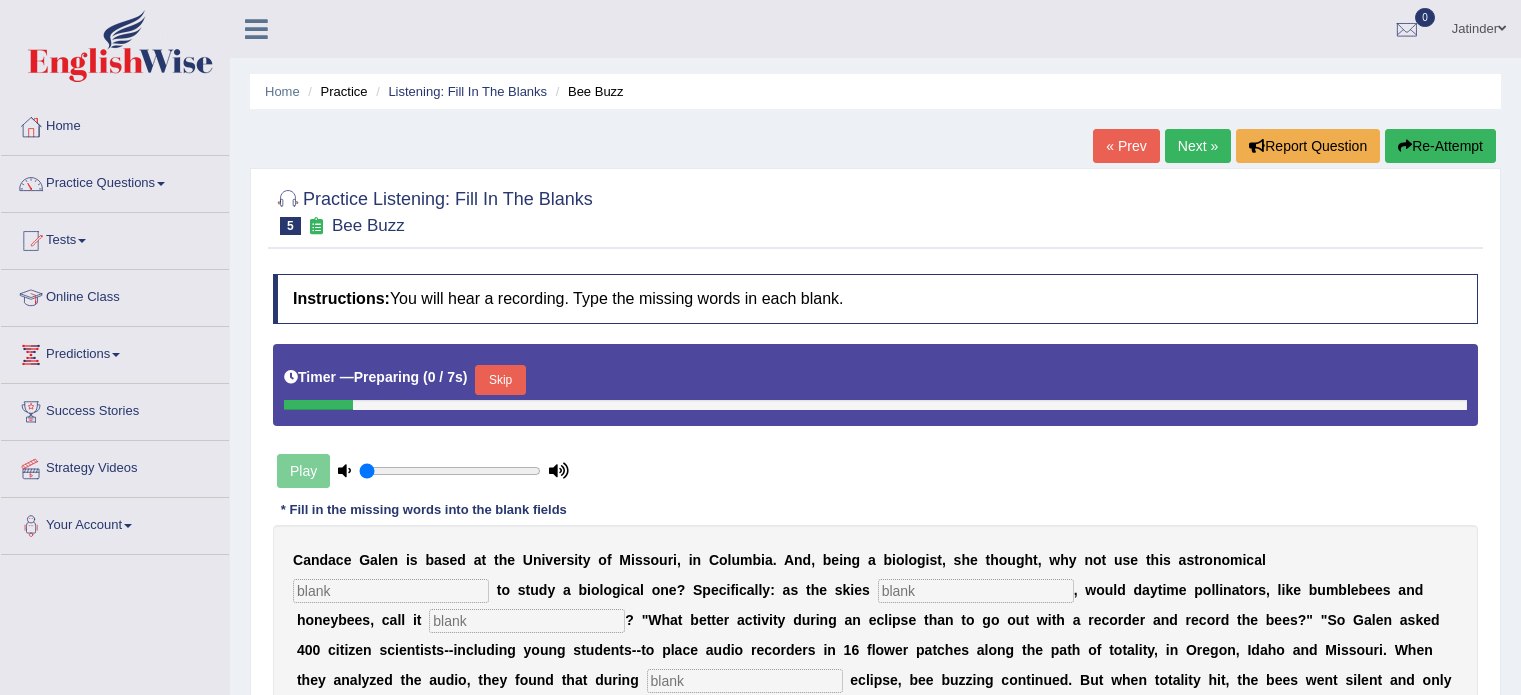 scroll, scrollTop: 0, scrollLeft: 0, axis: both 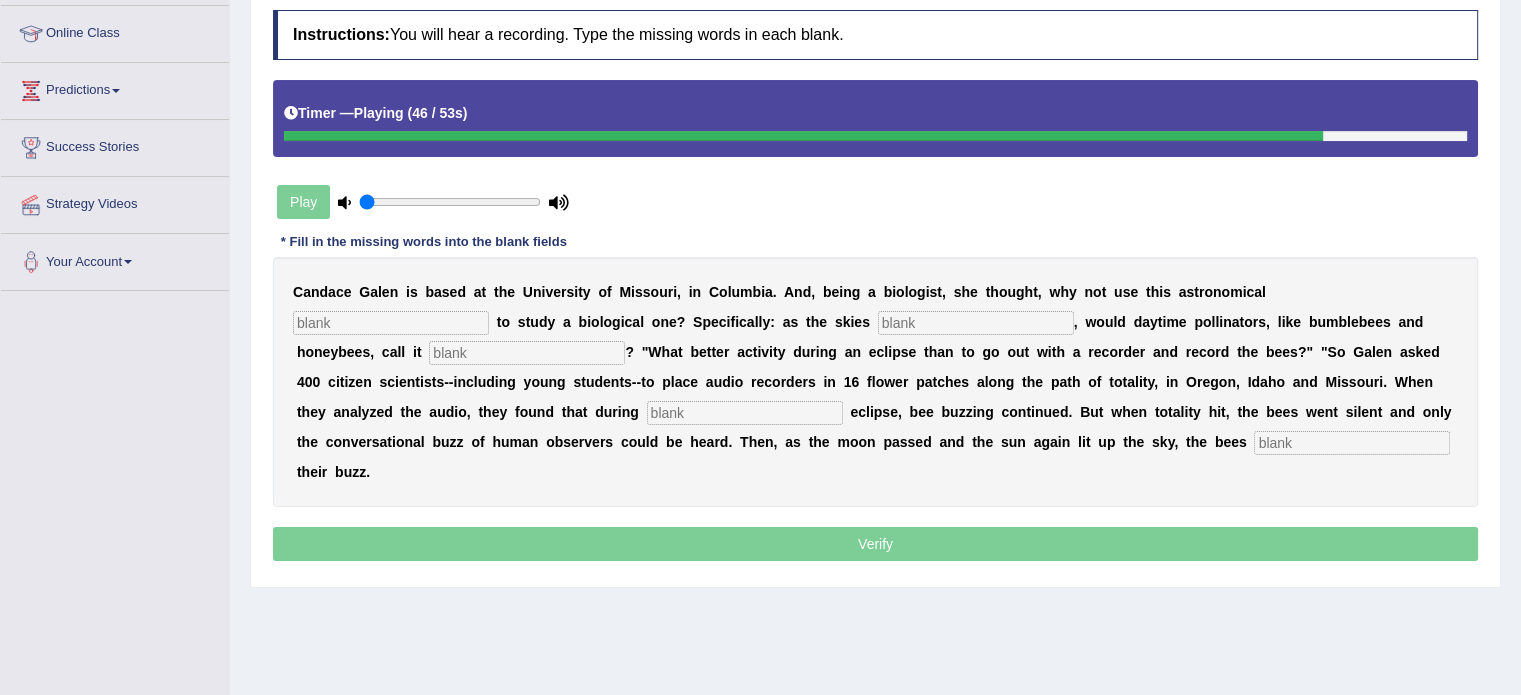 click at bounding box center (391, 323) 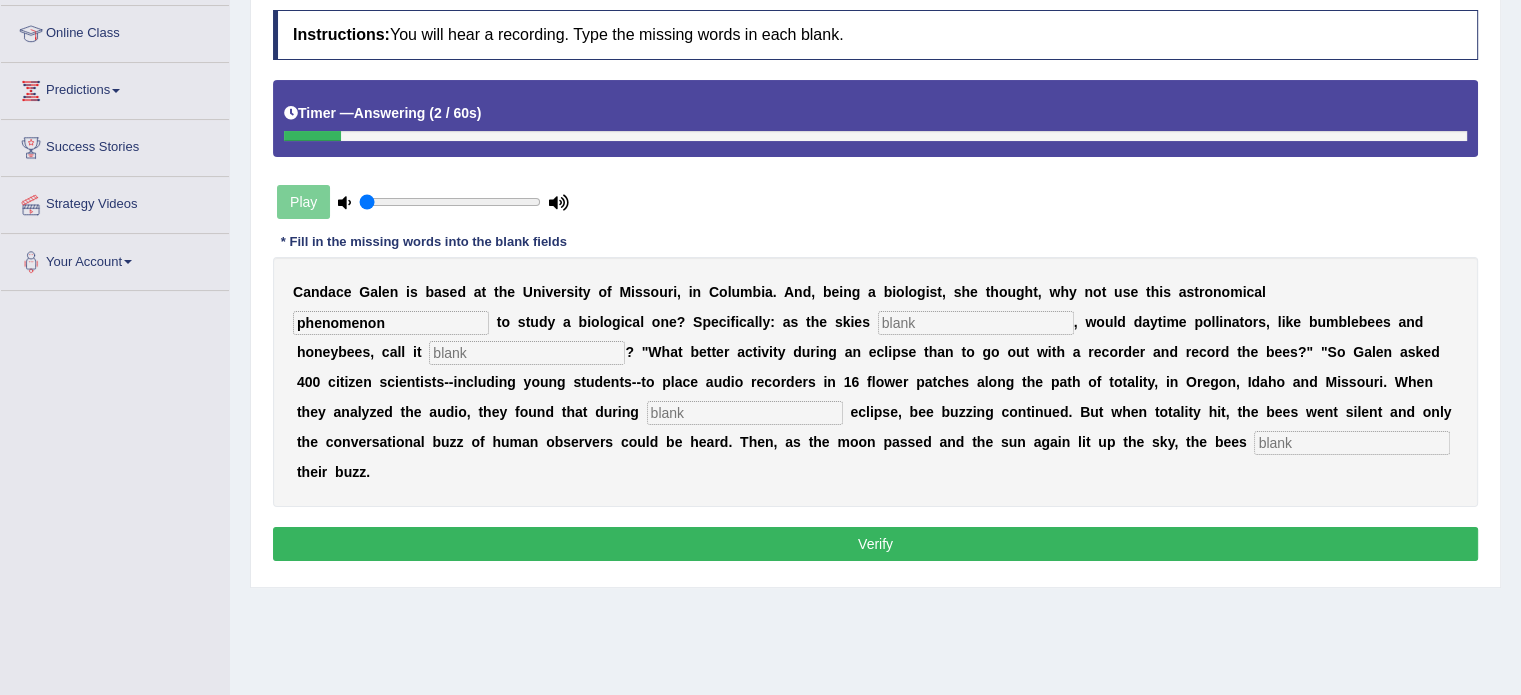 type on "phenomenon" 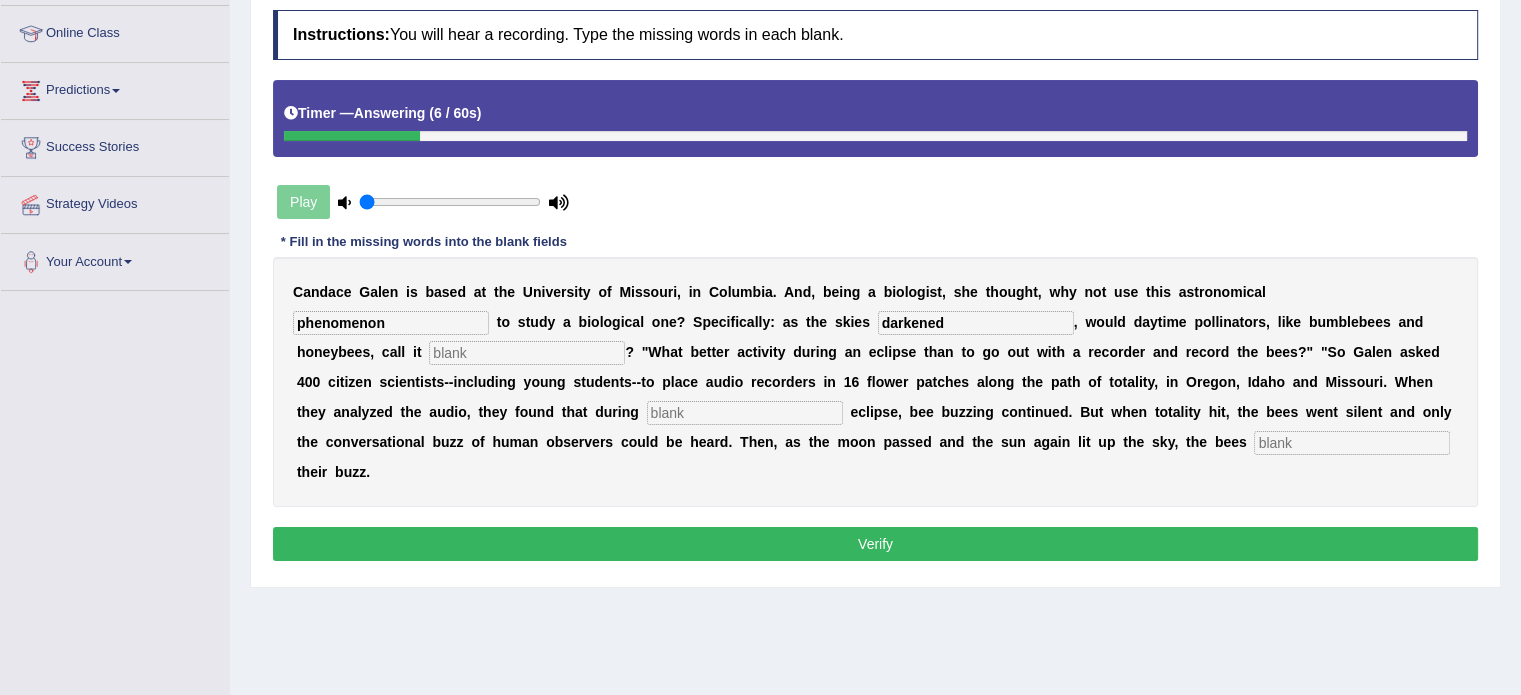 type on "darkened" 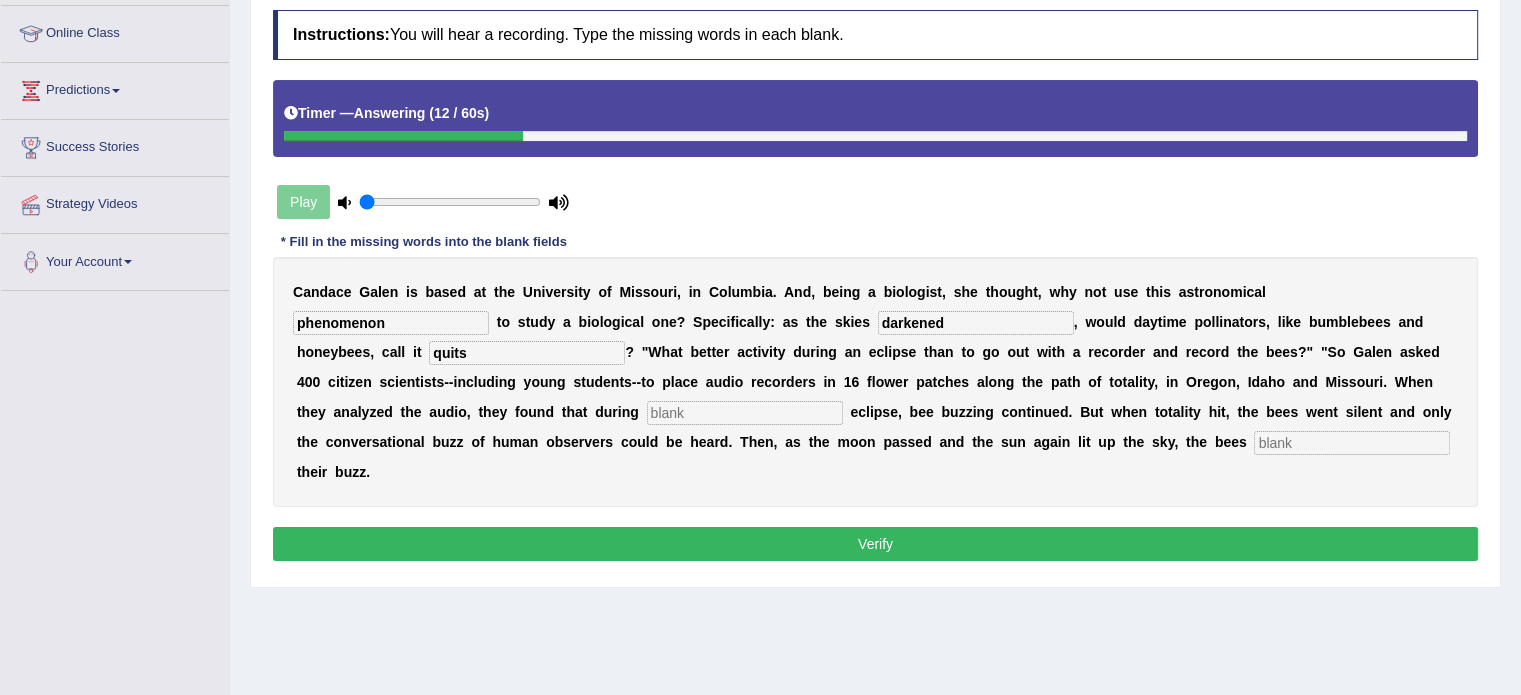 type on "quits" 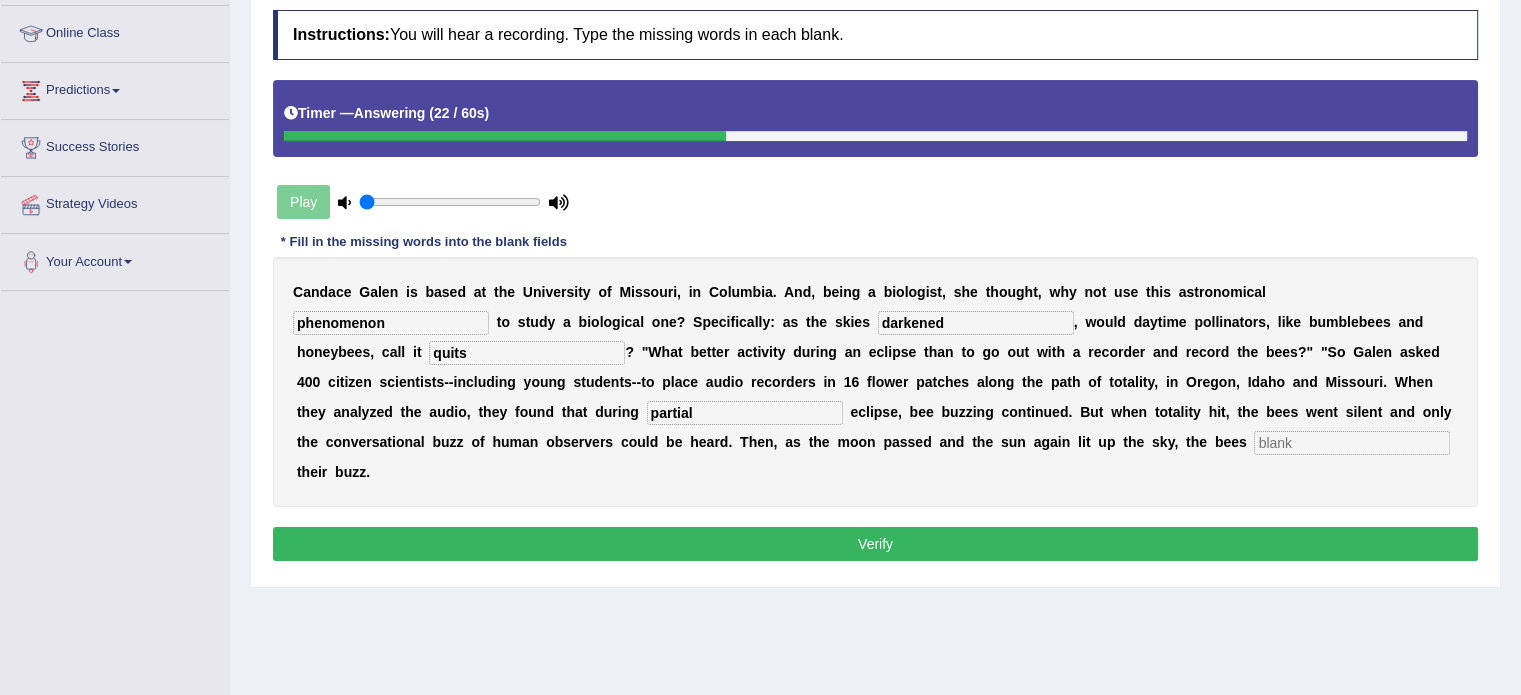 type on "partial" 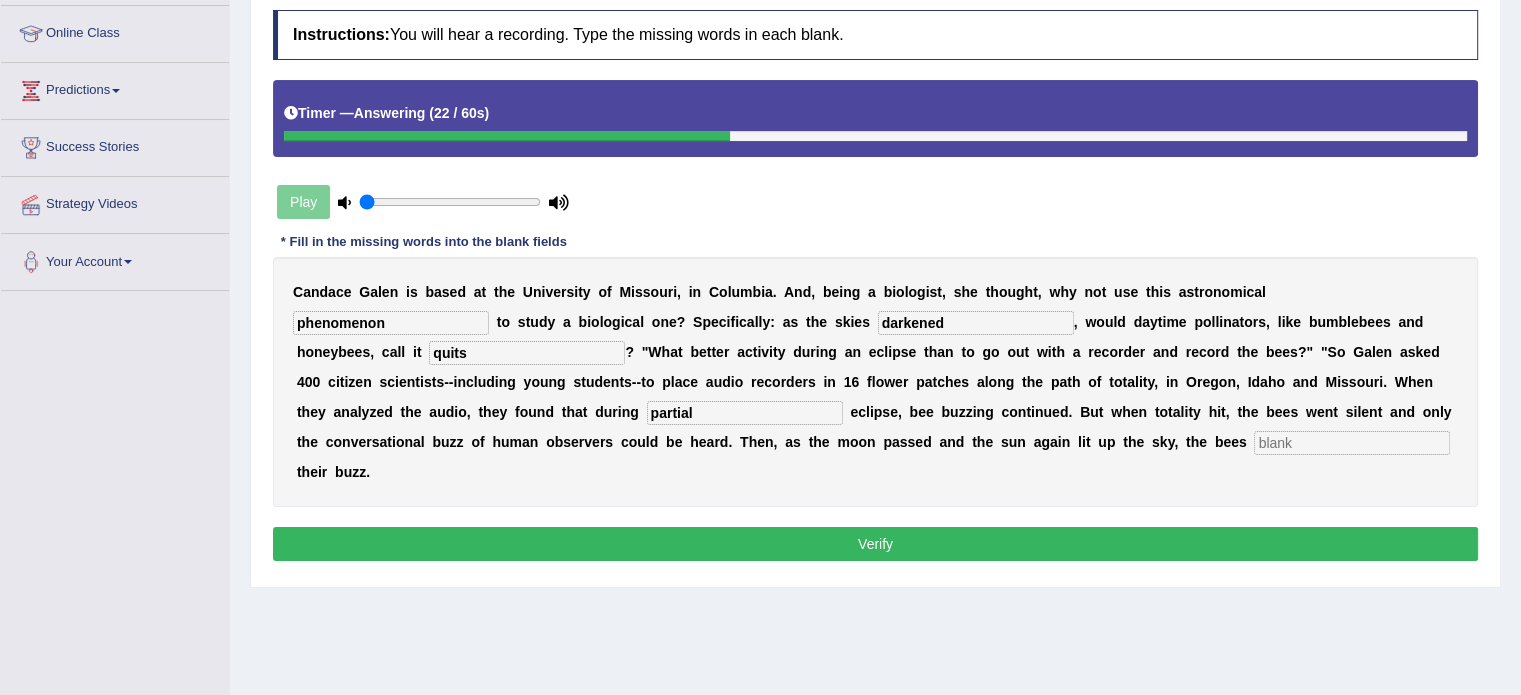 click on "Verify" at bounding box center (875, 544) 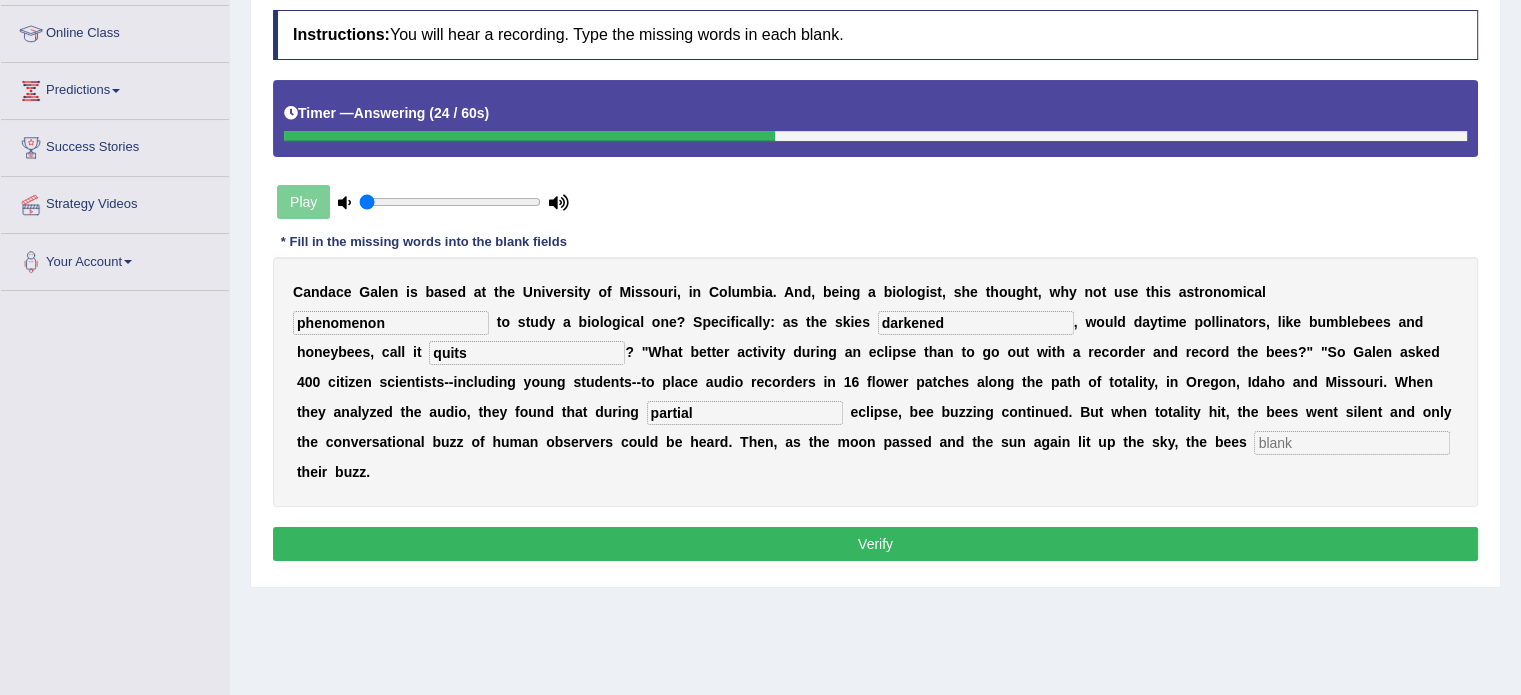 click at bounding box center (1352, 443) 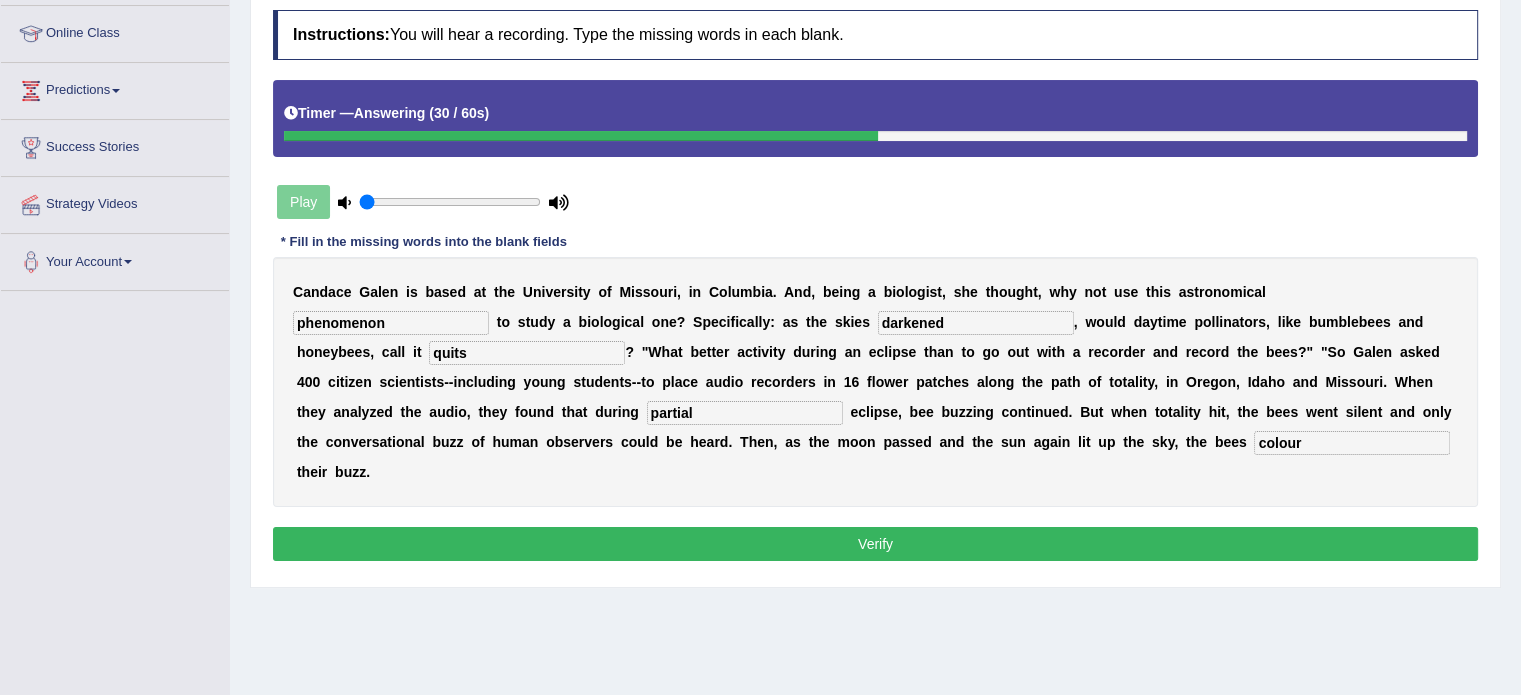 type on "colour" 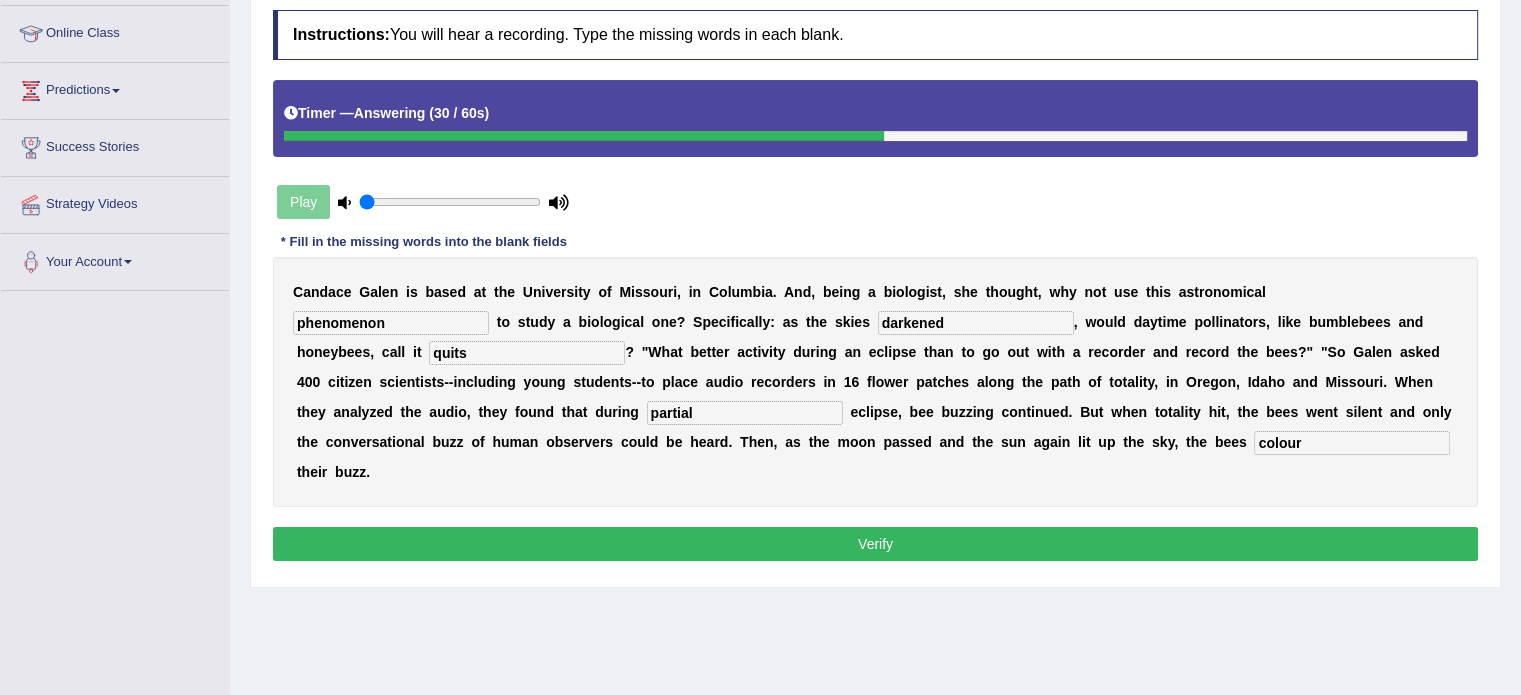 click on "Verify" at bounding box center (875, 544) 